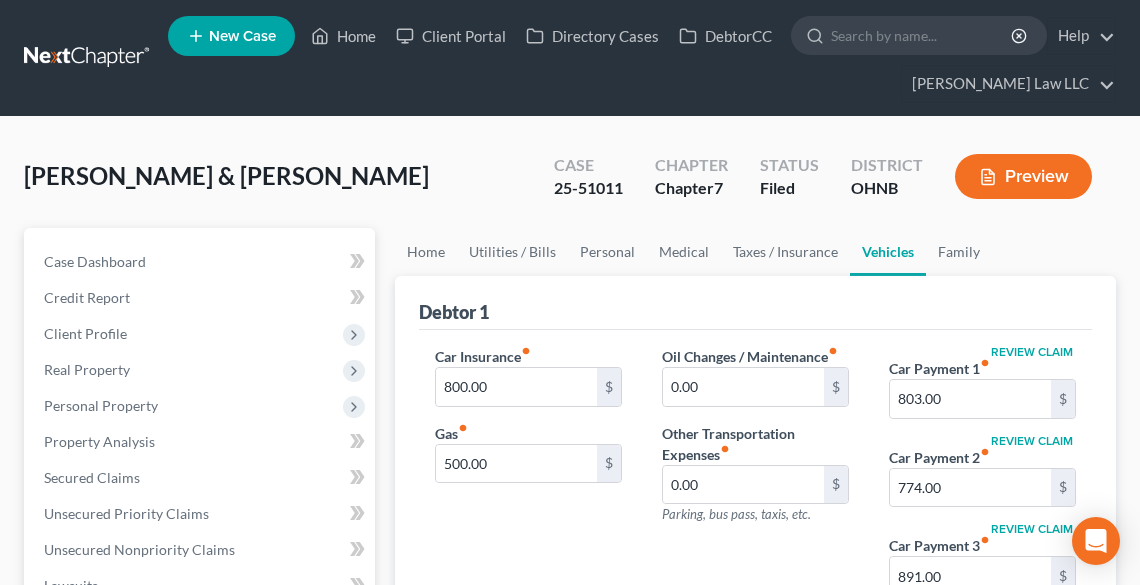 scroll, scrollTop: 240, scrollLeft: 0, axis: vertical 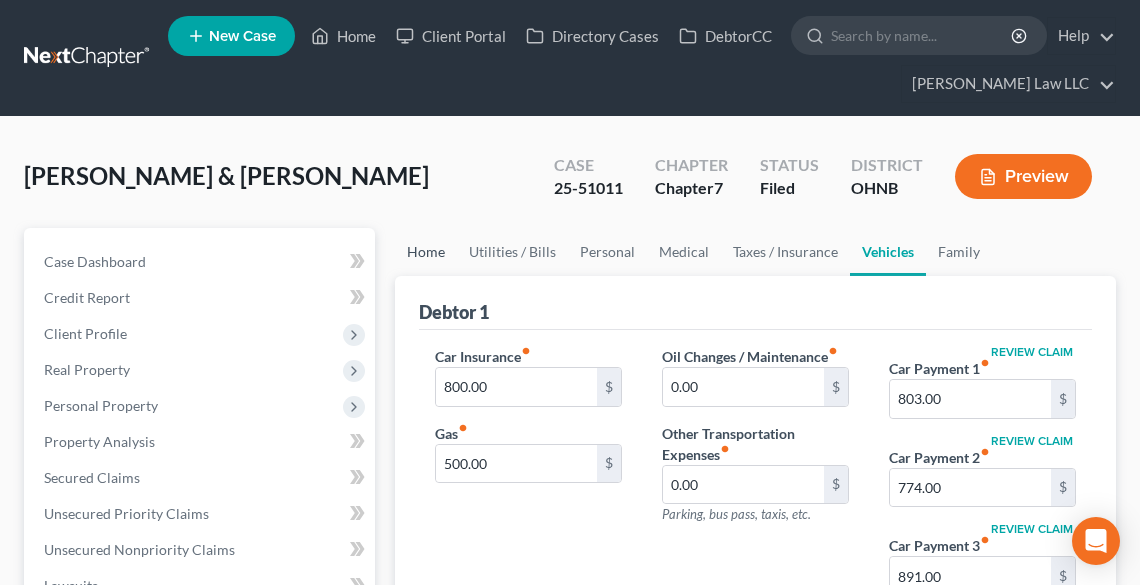click on "Home" at bounding box center [426, 252] 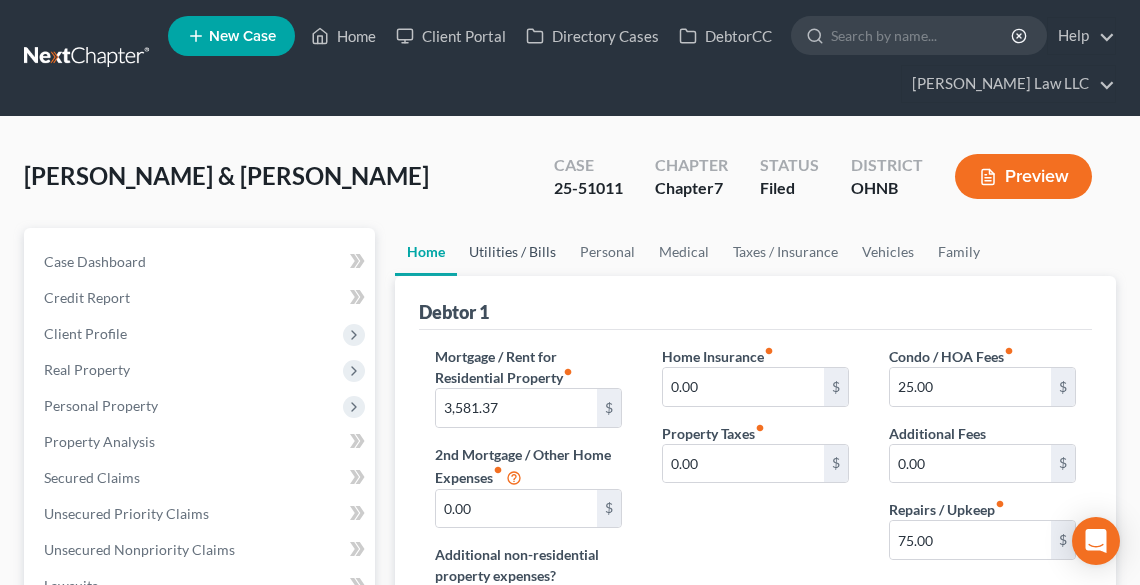 click on "Utilities / Bills" at bounding box center (512, 252) 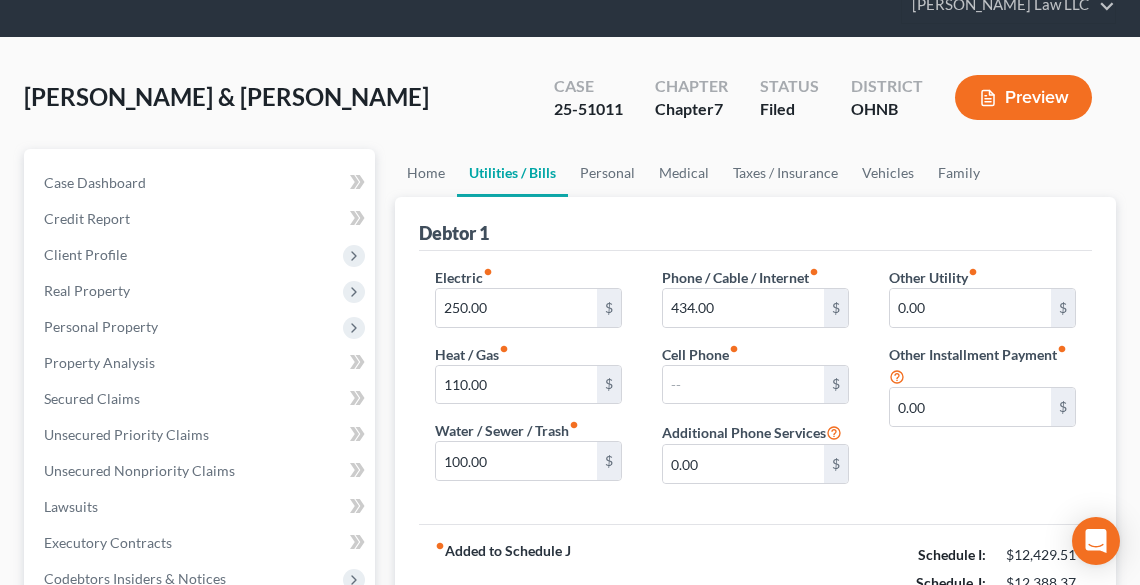 scroll, scrollTop: 80, scrollLeft: 0, axis: vertical 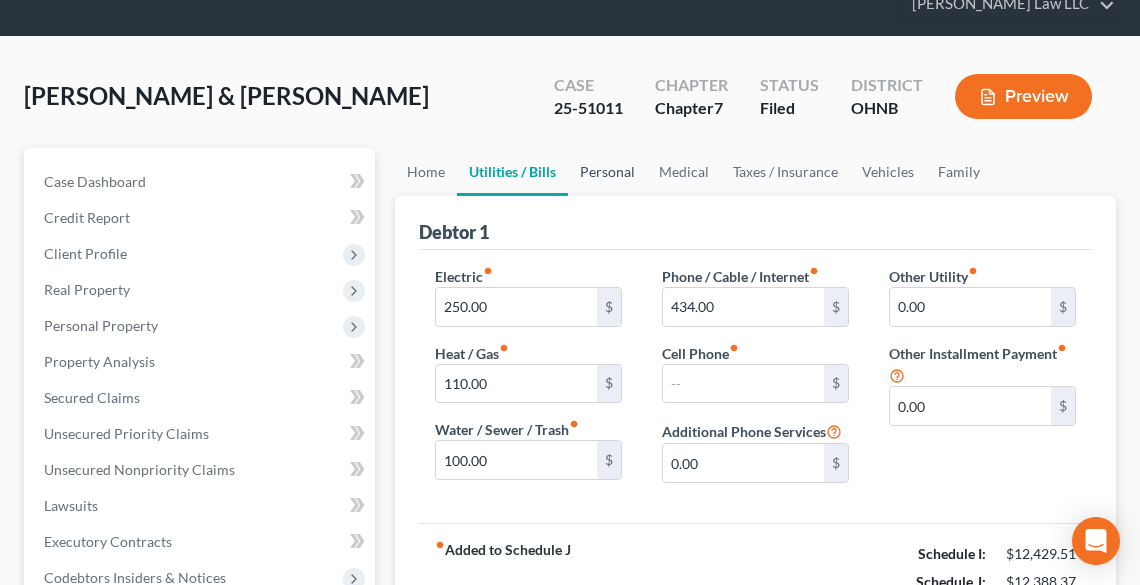 click on "Personal" at bounding box center (607, 172) 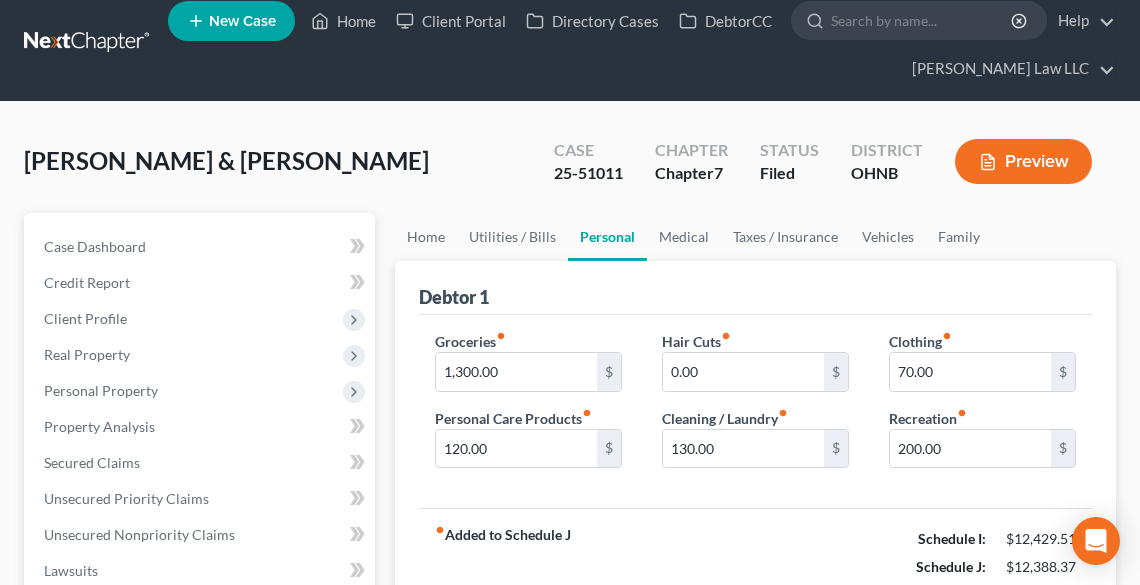 scroll, scrollTop: 0, scrollLeft: 0, axis: both 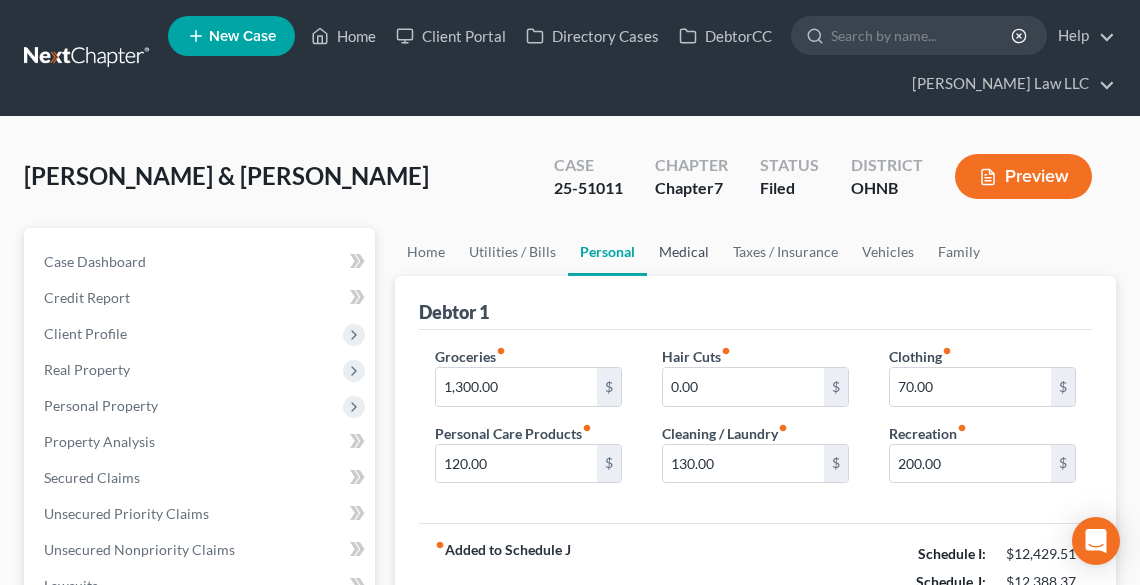 click on "Medical" at bounding box center [684, 252] 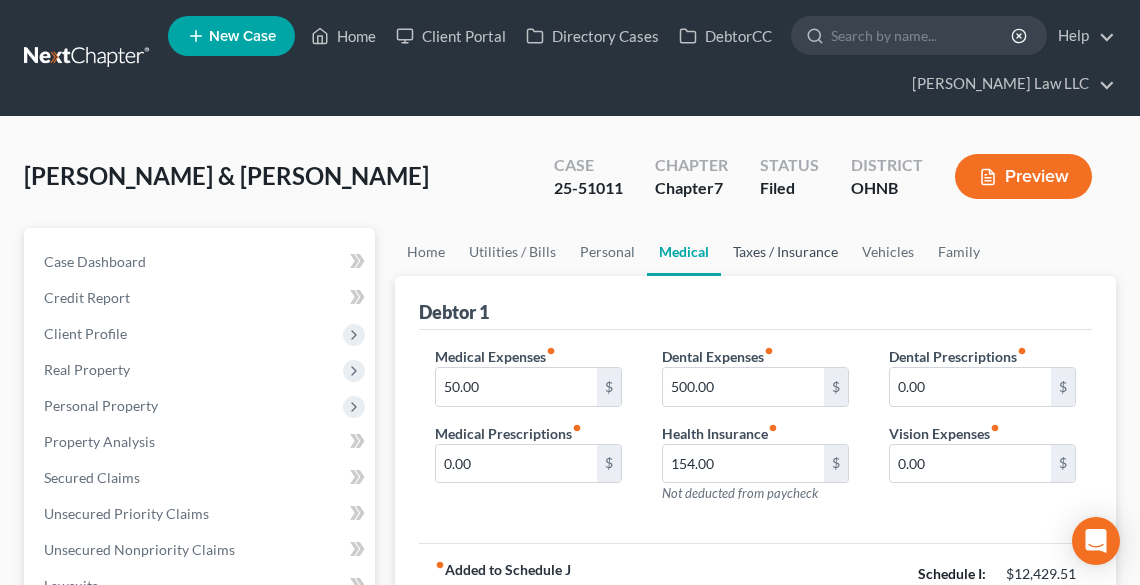 click on "Taxes / Insurance" at bounding box center [785, 252] 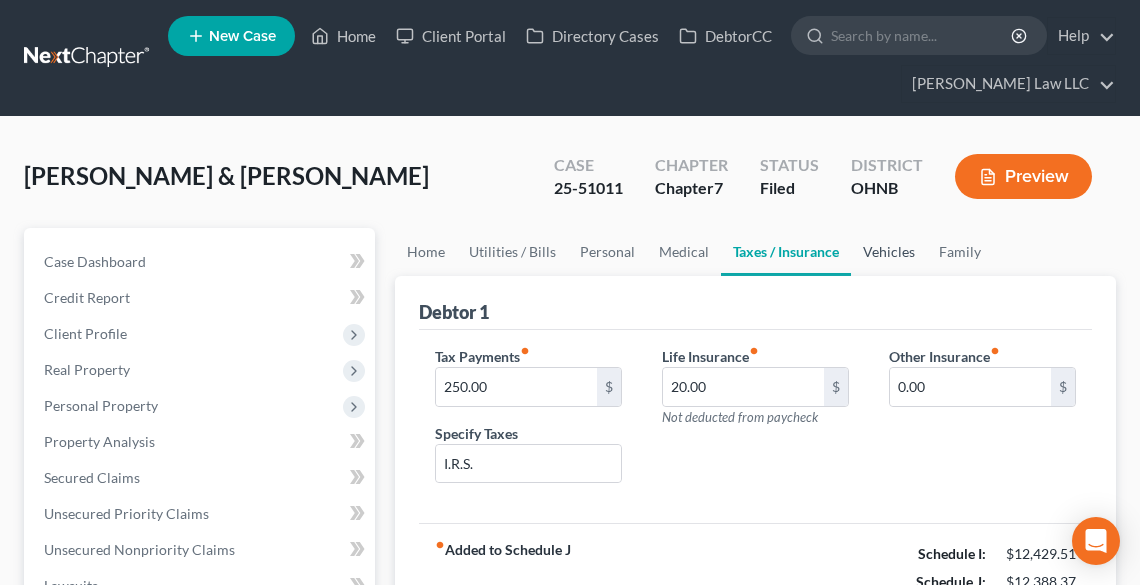 click on "Vehicles" at bounding box center (889, 252) 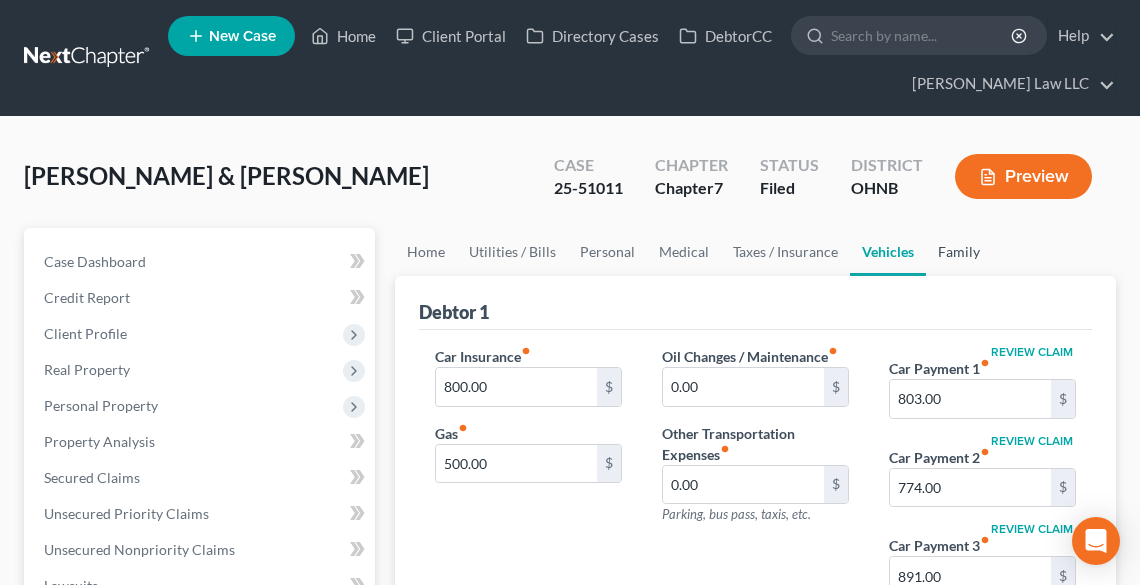 click on "Family" at bounding box center [959, 252] 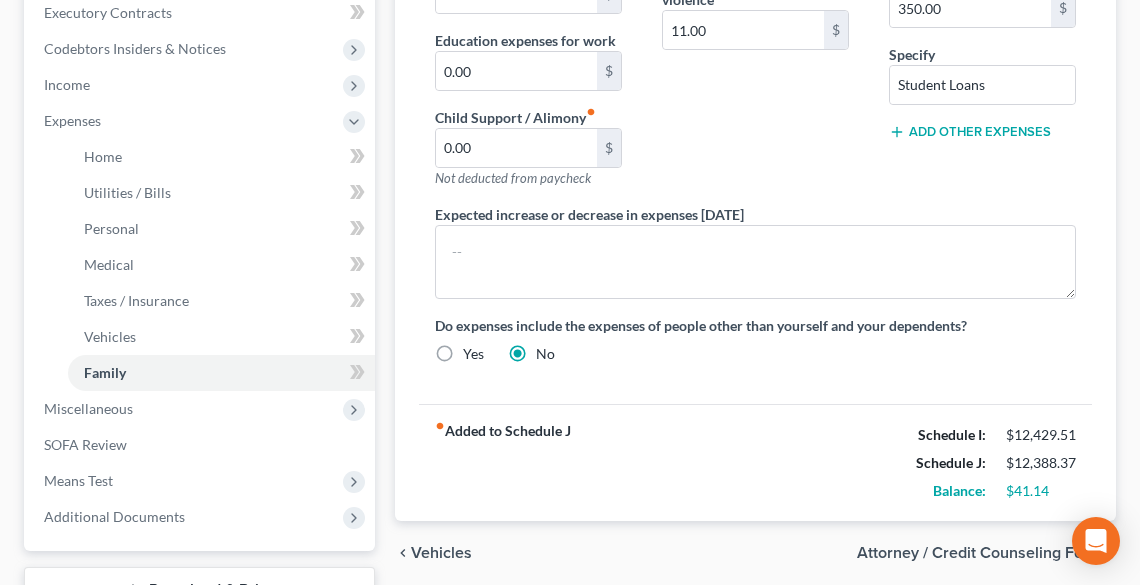 scroll, scrollTop: 640, scrollLeft: 0, axis: vertical 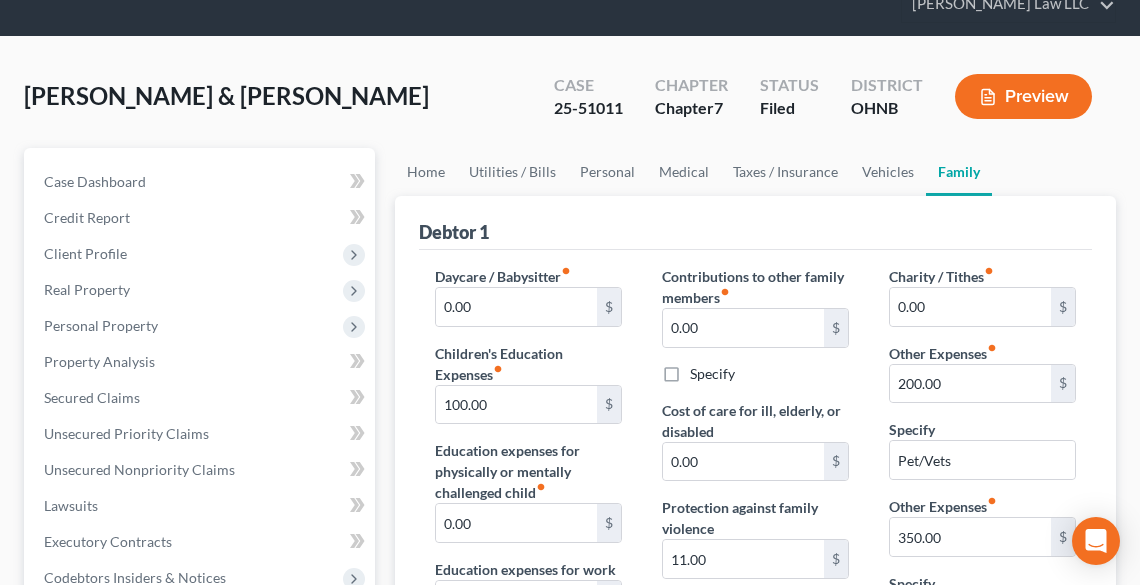 click on "Preview" at bounding box center (1023, 96) 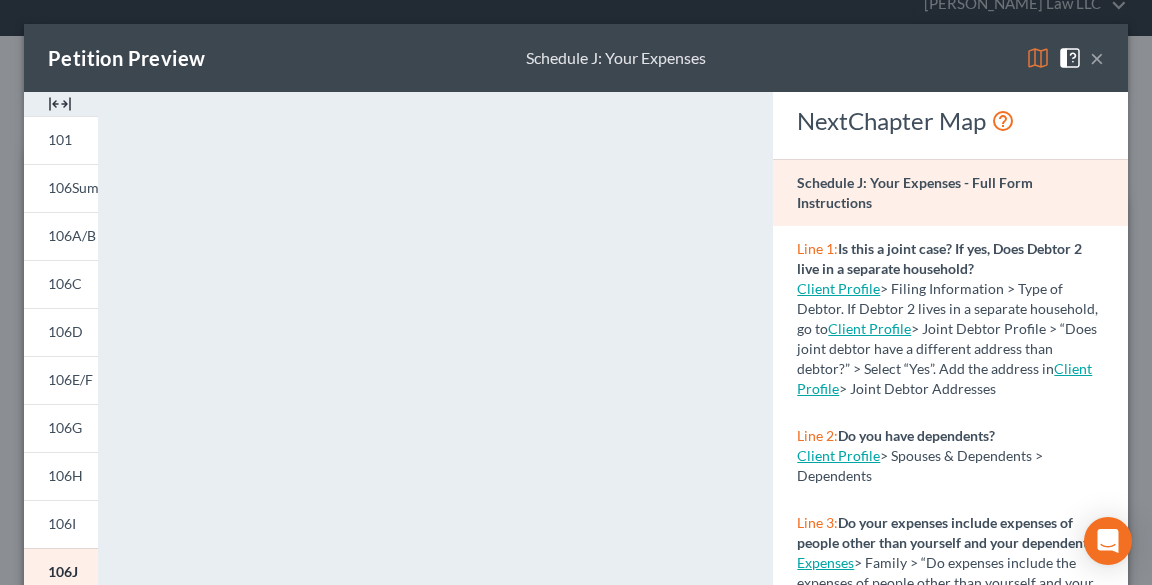 click on "×" at bounding box center (1097, 58) 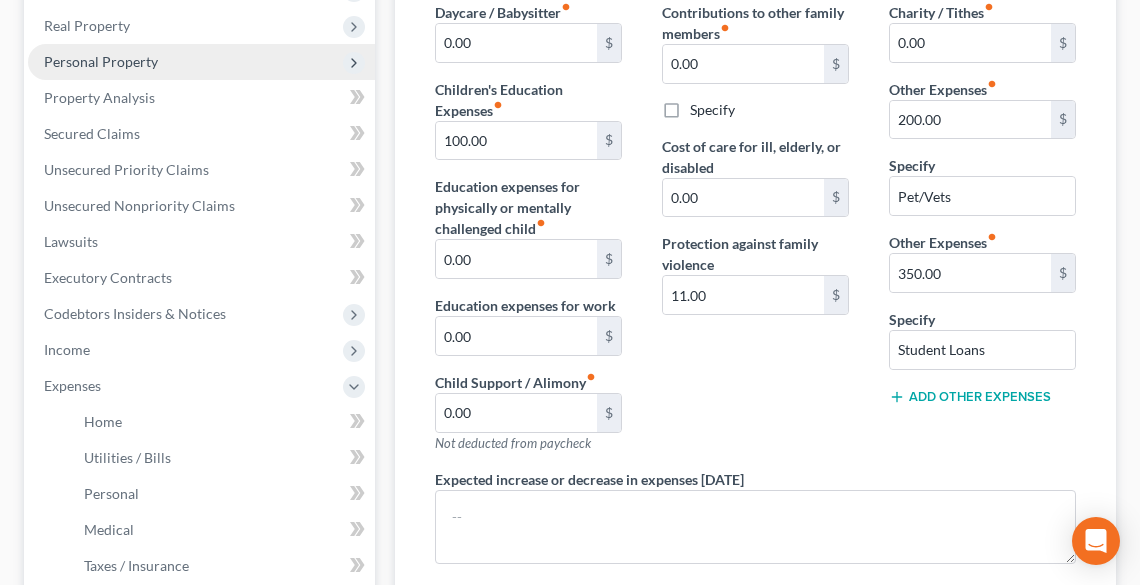 scroll, scrollTop: 640, scrollLeft: 0, axis: vertical 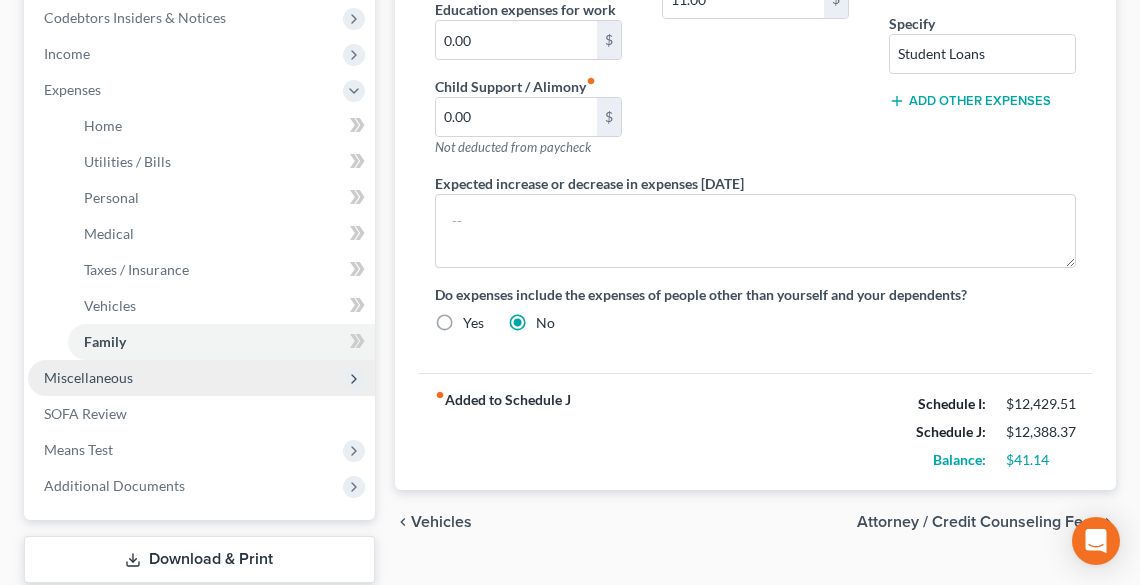 click on "Miscellaneous" at bounding box center (88, 377) 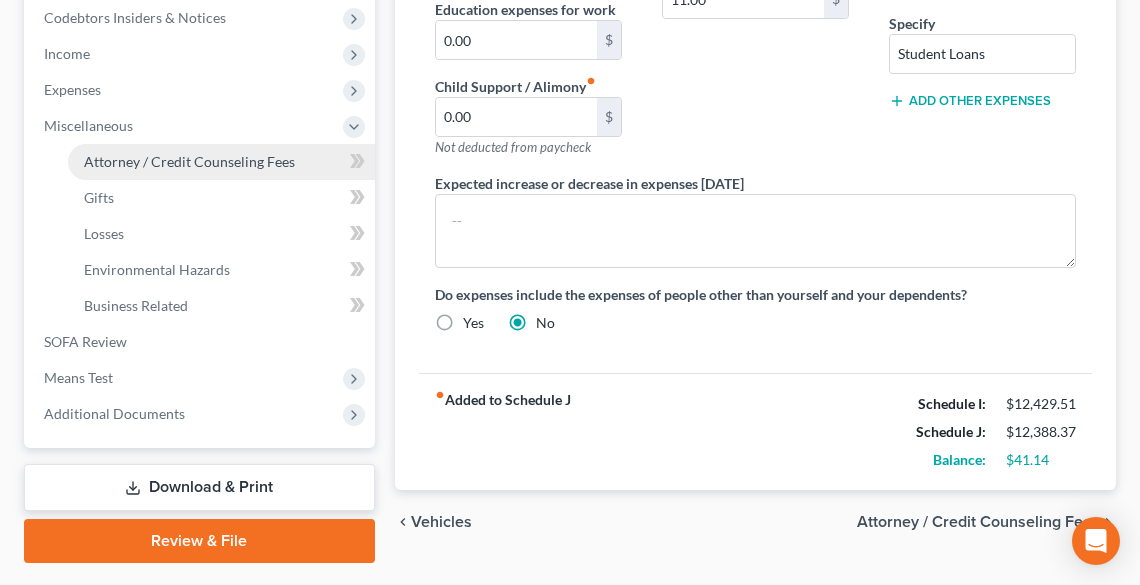click on "Attorney / Credit Counseling Fees" at bounding box center (189, 161) 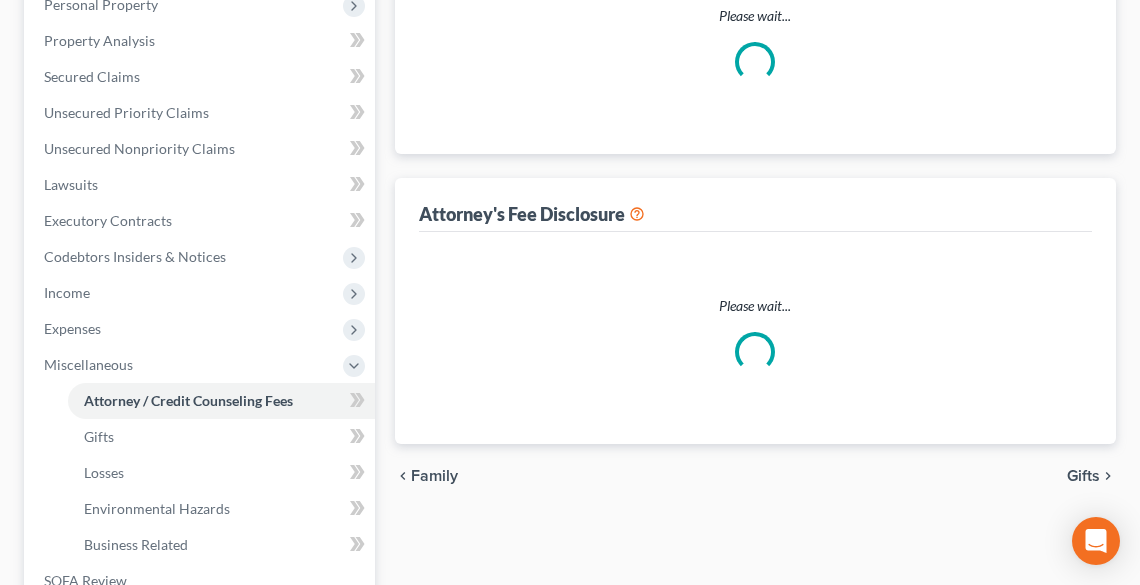 select on "0" 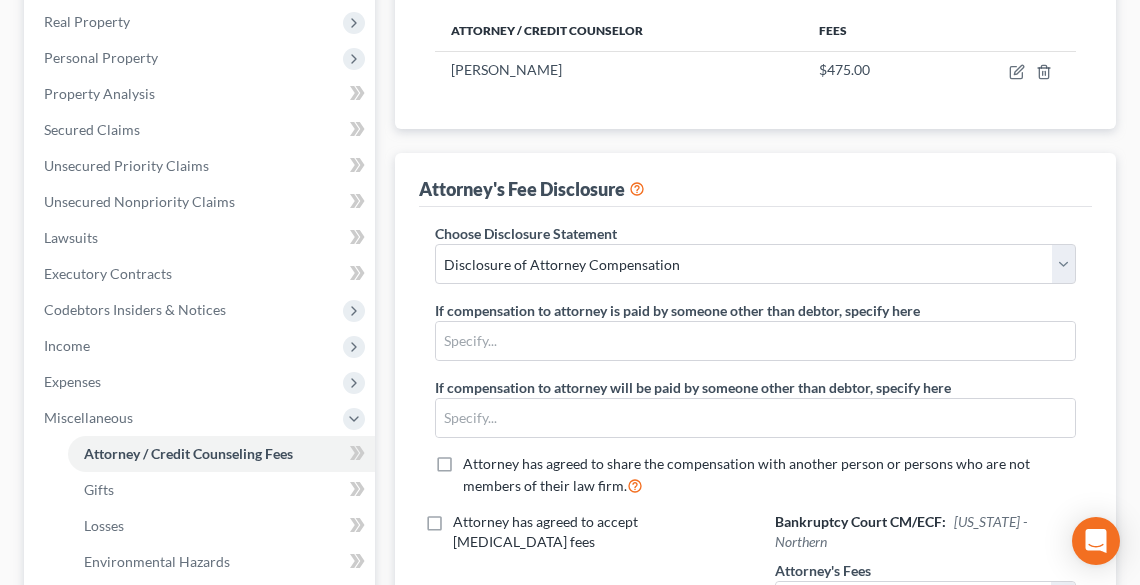 scroll, scrollTop: 0, scrollLeft: 0, axis: both 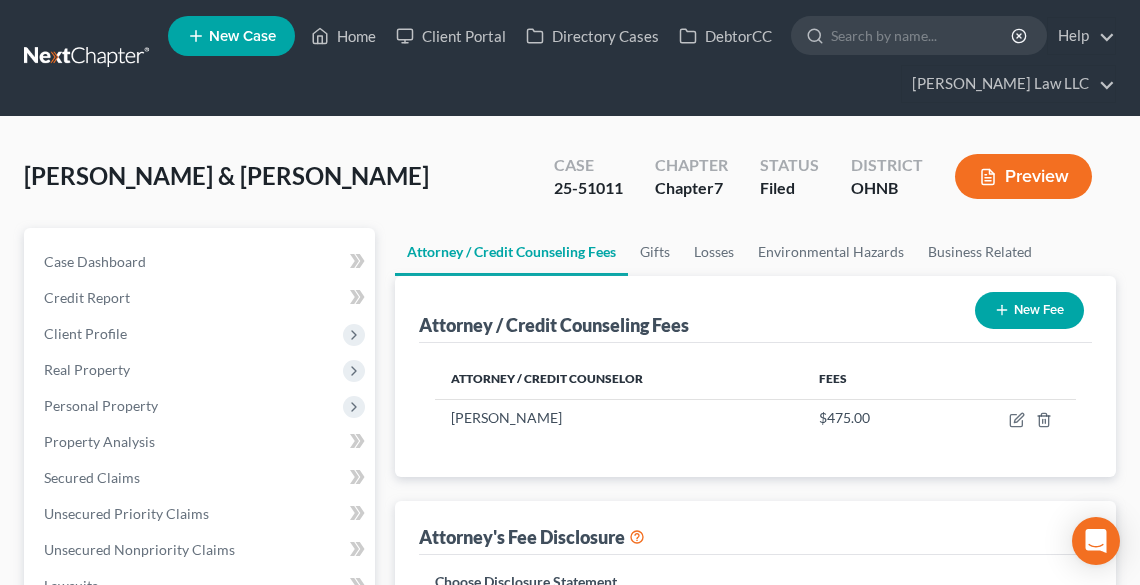 click on "Preview" at bounding box center (1023, 176) 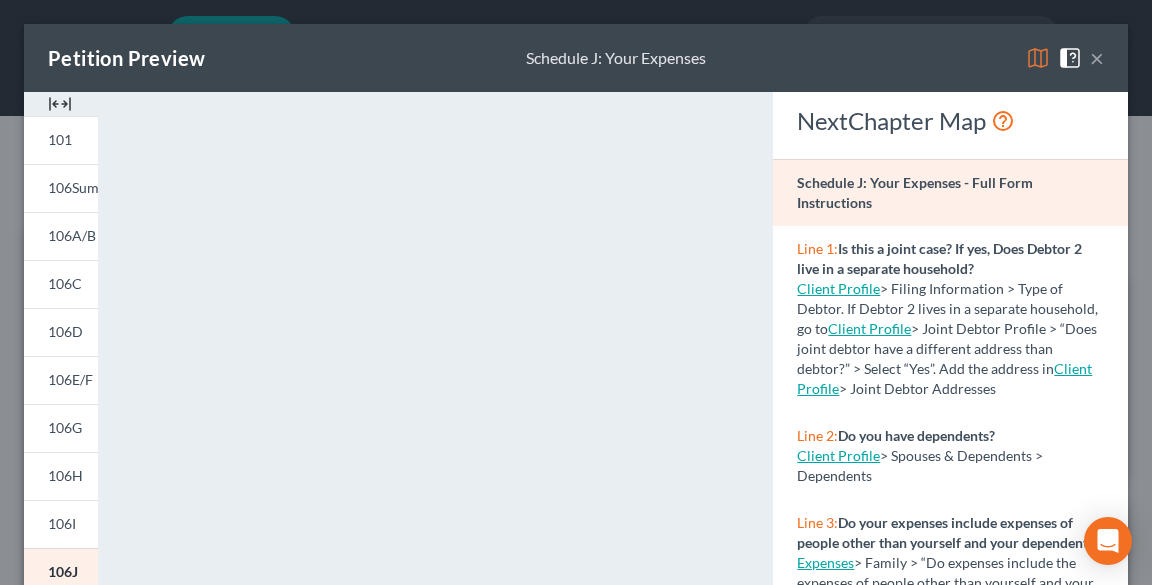 click on "×" at bounding box center (1097, 58) 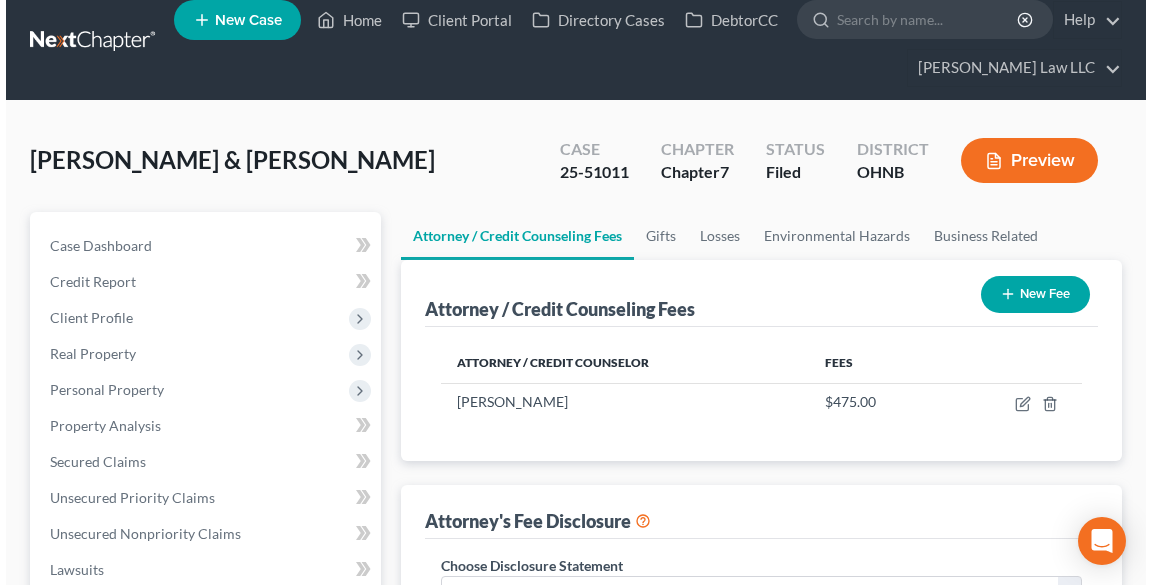 scroll, scrollTop: 0, scrollLeft: 0, axis: both 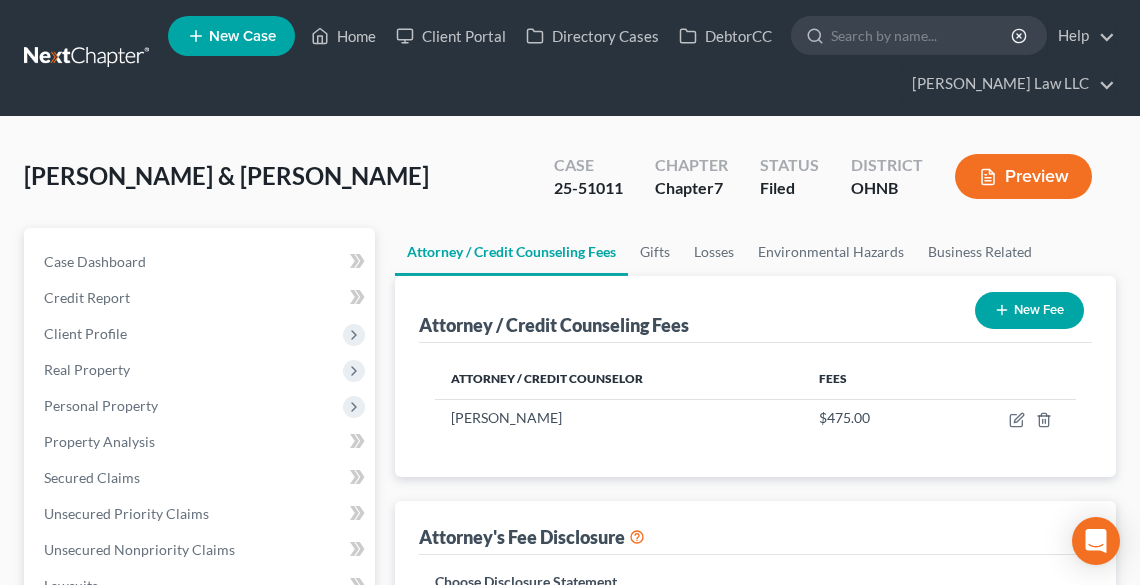 click on "Preview" at bounding box center [1023, 176] 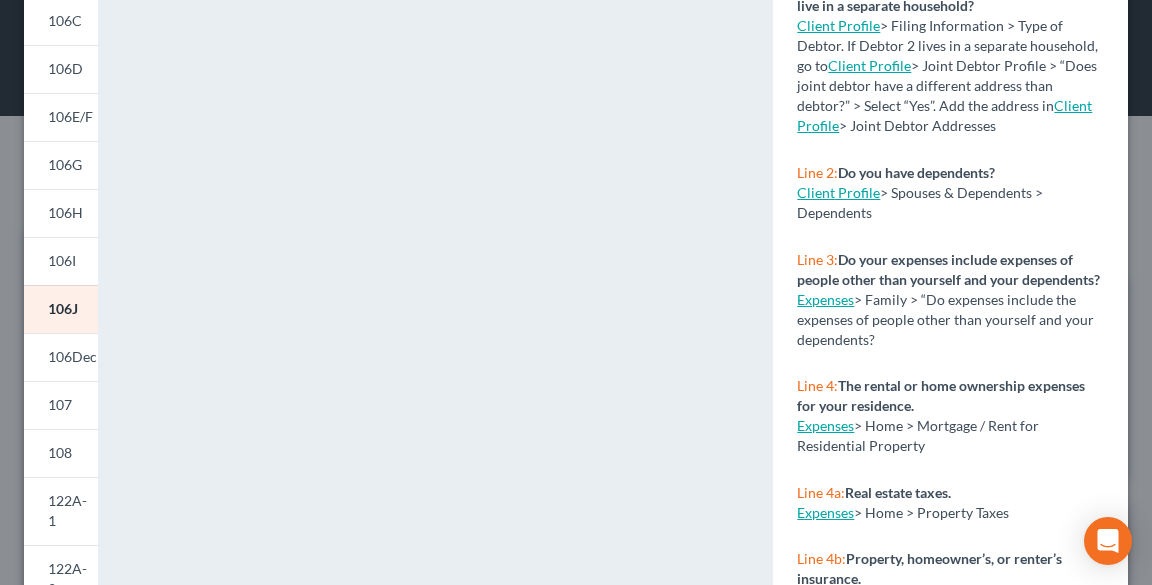 scroll, scrollTop: 266, scrollLeft: 0, axis: vertical 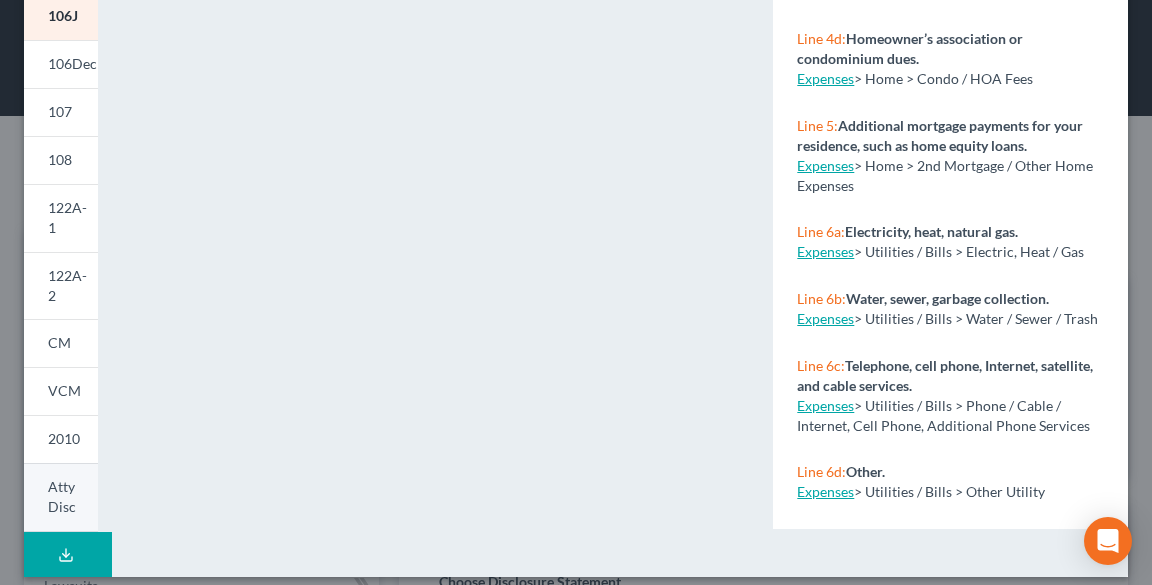 click on "Atty Disc" at bounding box center (62, 496) 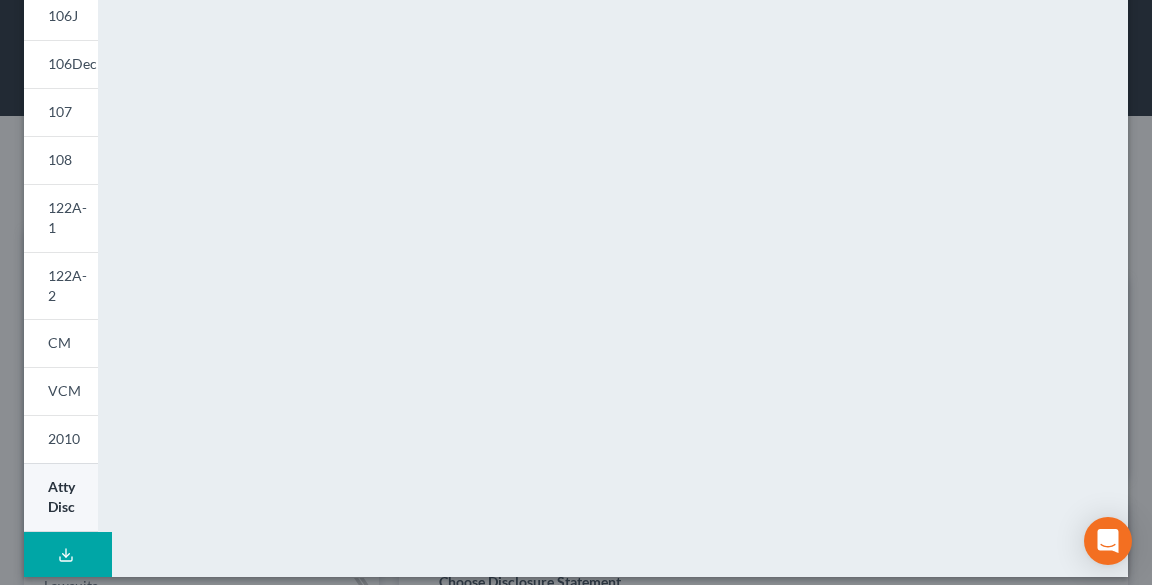 scroll, scrollTop: 0, scrollLeft: 0, axis: both 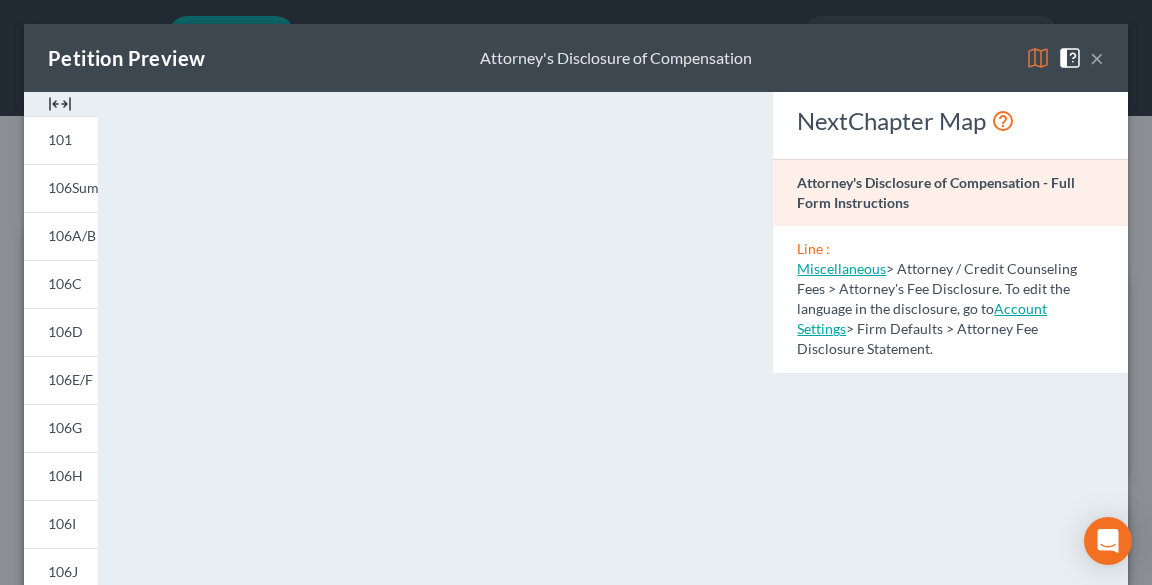 click on "Petition Preview Attorney's Disclosure of Compensation ×" at bounding box center (576, 58) 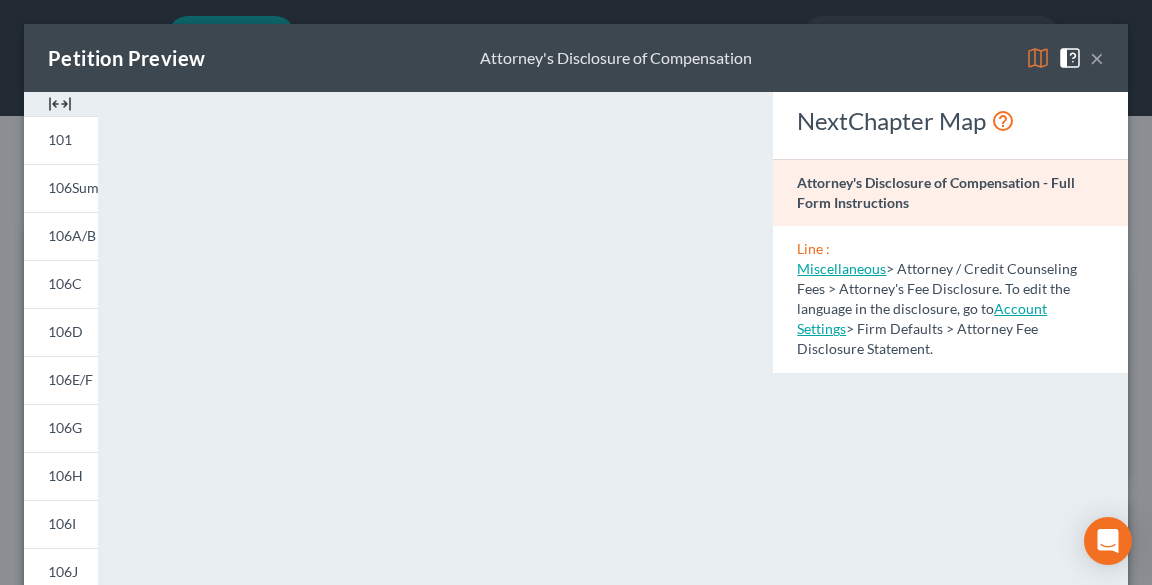 click on "×" at bounding box center [1097, 58] 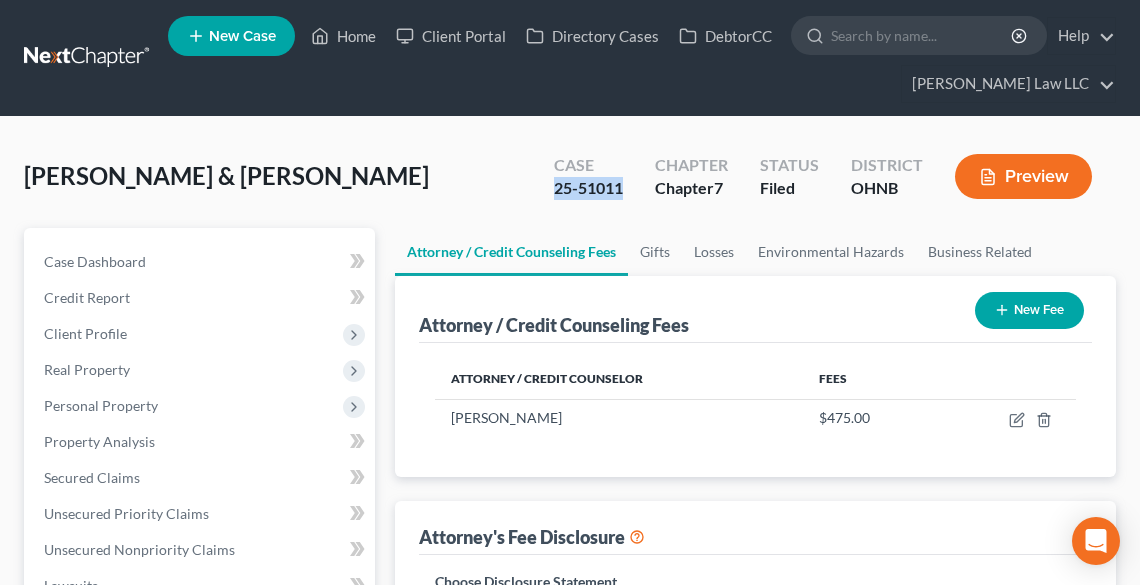 drag, startPoint x: 627, startPoint y: 190, endPoint x: 555, endPoint y: 190, distance: 72 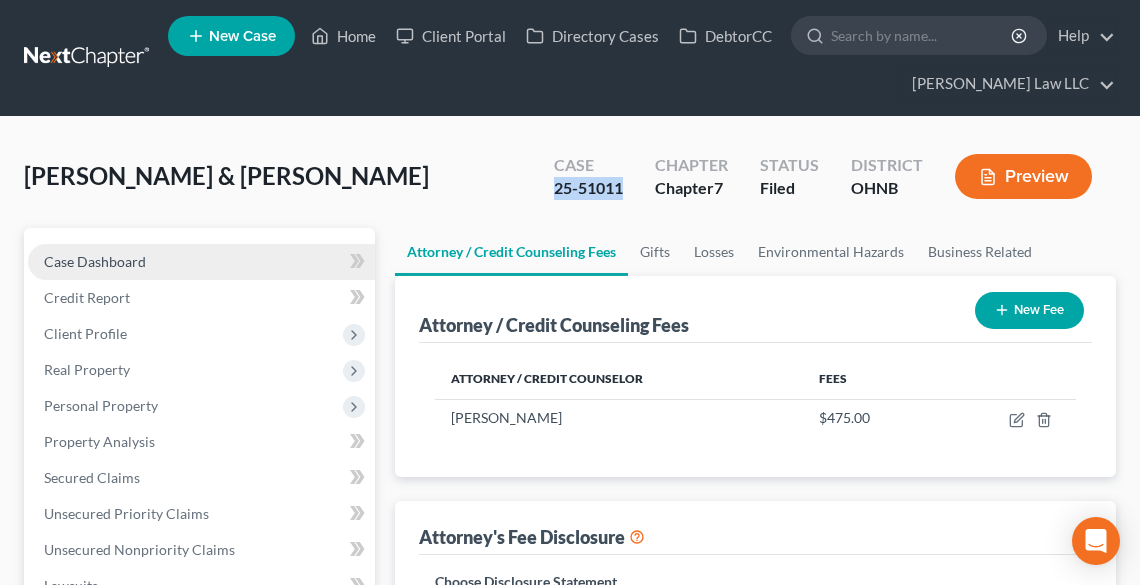 click on "Case Dashboard" at bounding box center (95, 261) 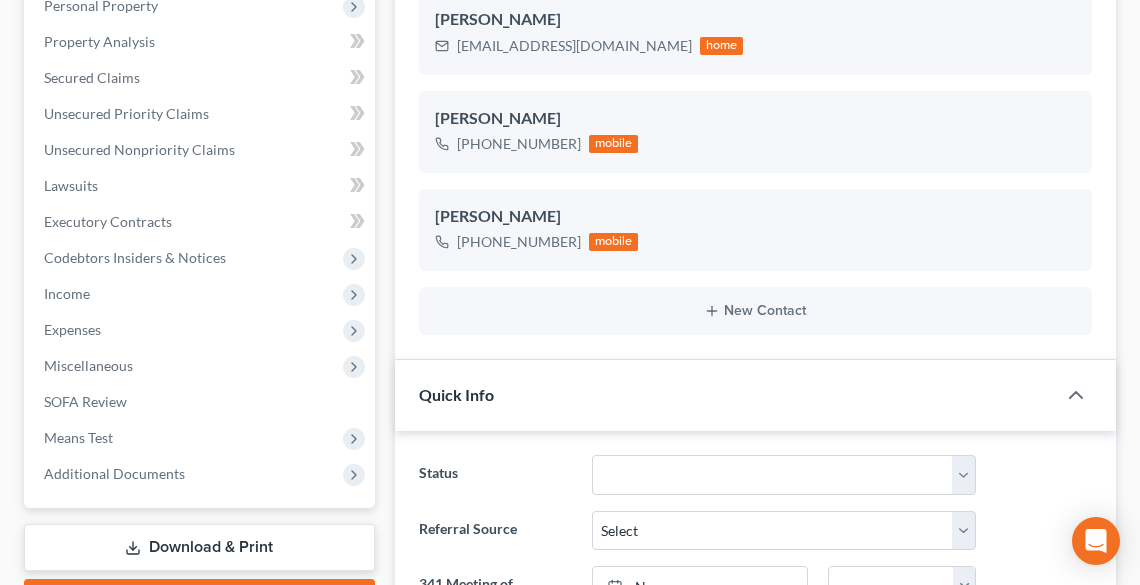 scroll, scrollTop: 678, scrollLeft: 0, axis: vertical 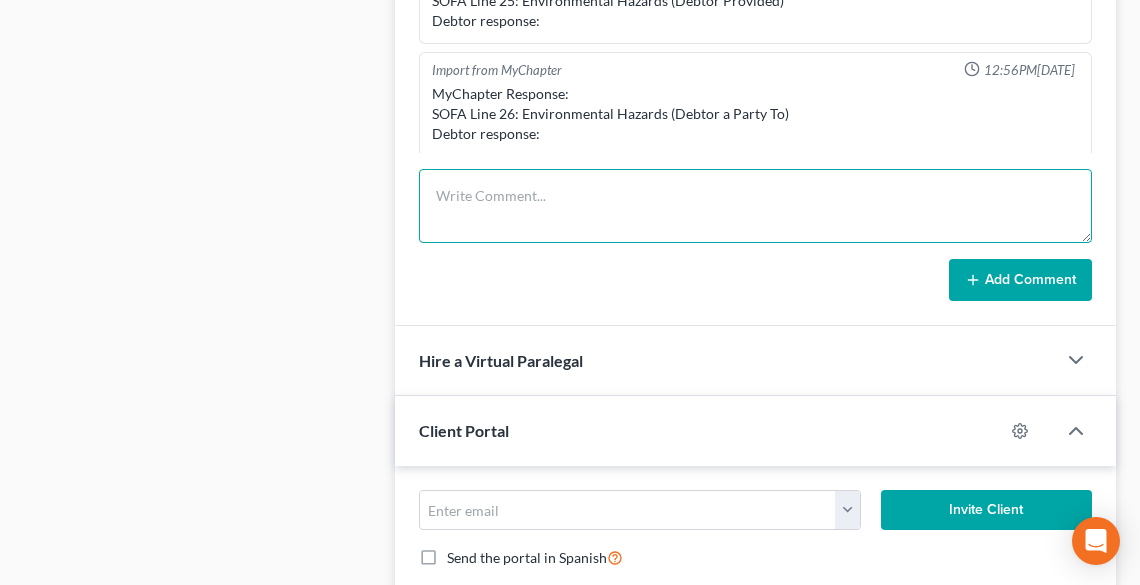 click at bounding box center (755, 206) 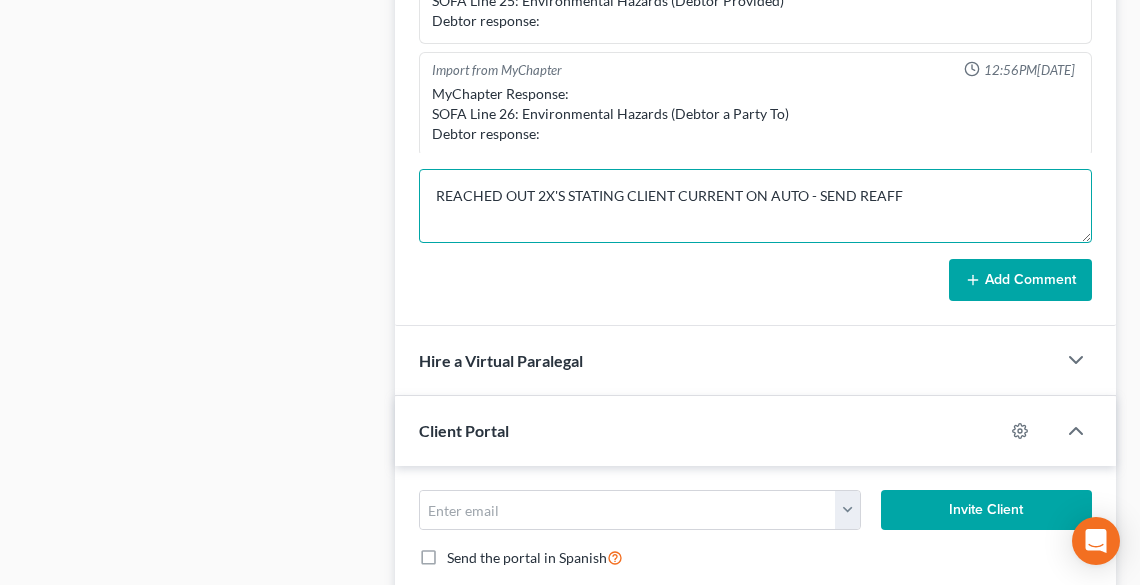 type on "REACHED OUT 2X'S STATING CLIENT CURRENT ON AUTO - SEND REAFF" 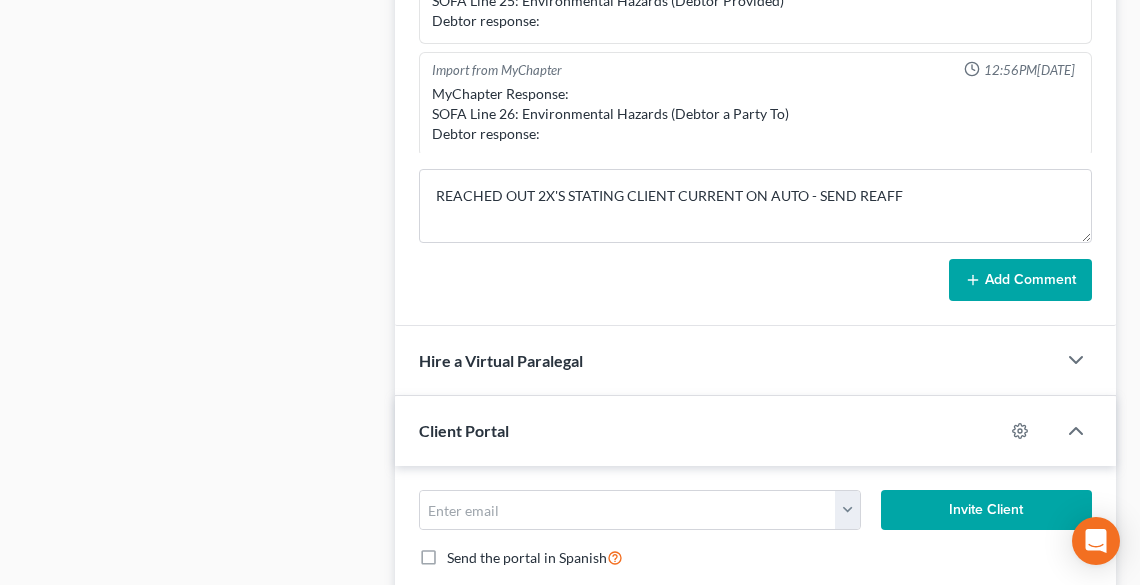 click 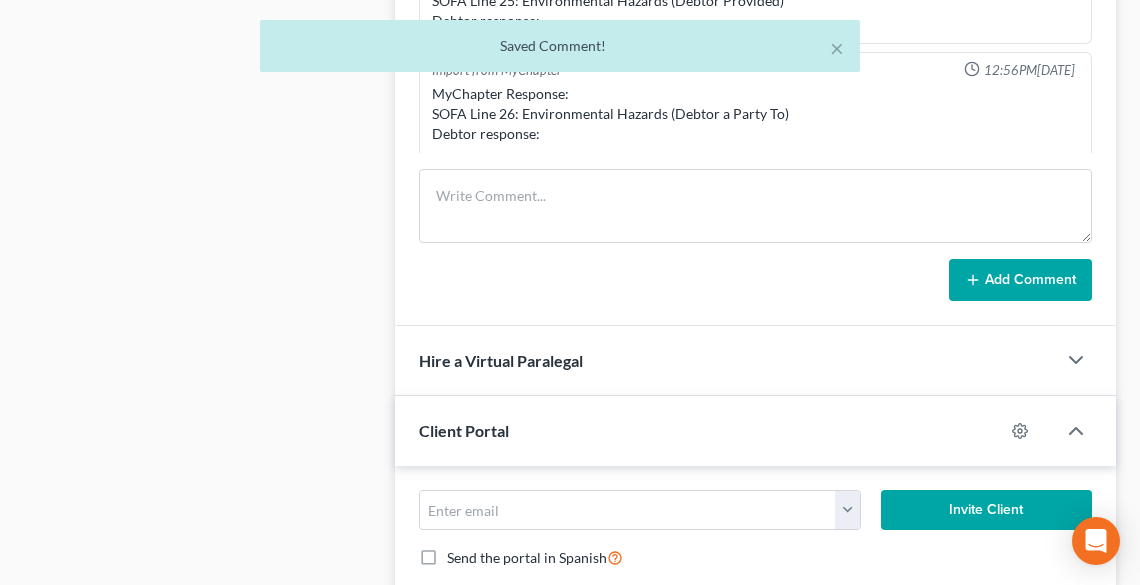 scroll, scrollTop: 418, scrollLeft: 0, axis: vertical 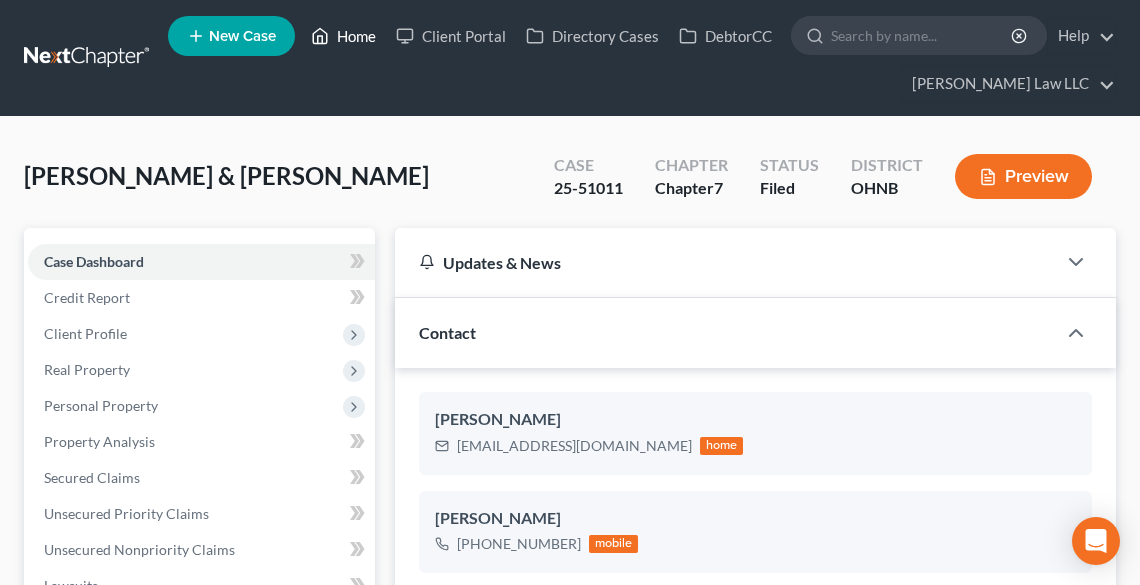 click on "Home" at bounding box center (343, 36) 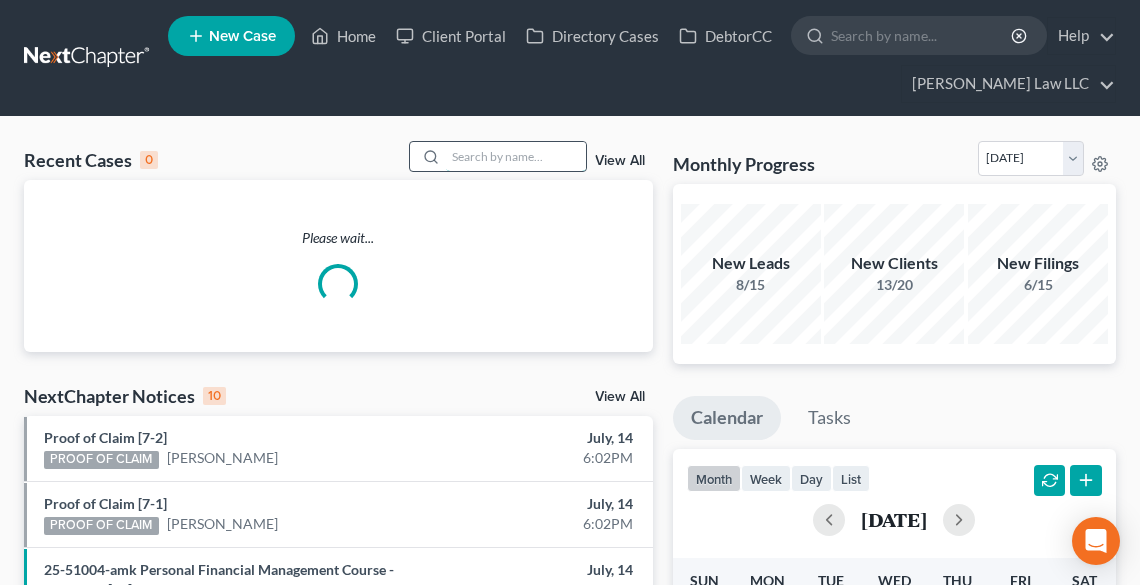 click at bounding box center (516, 156) 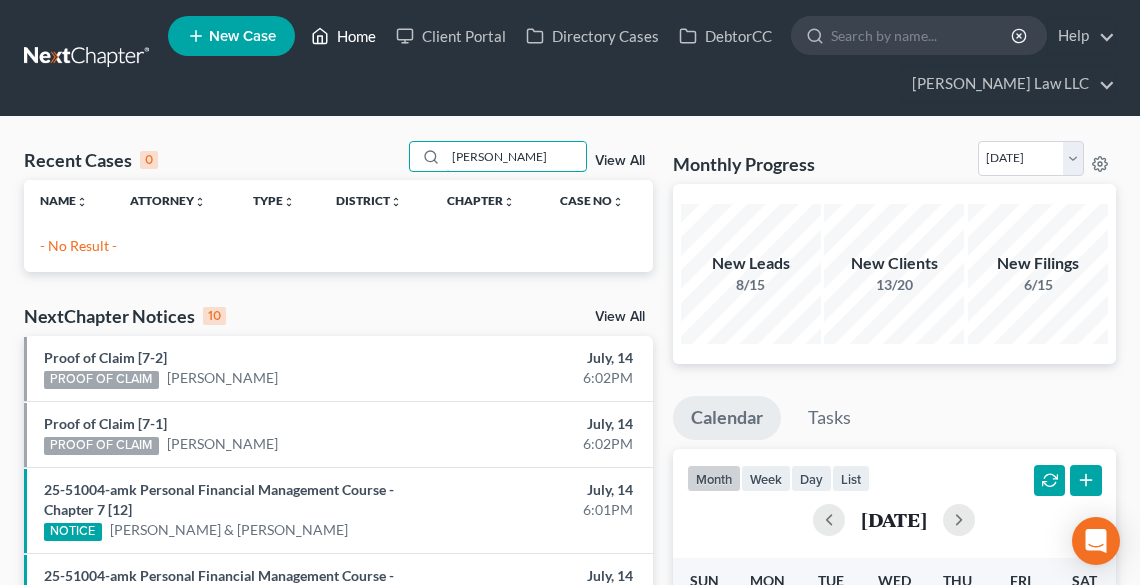 type on "HERT" 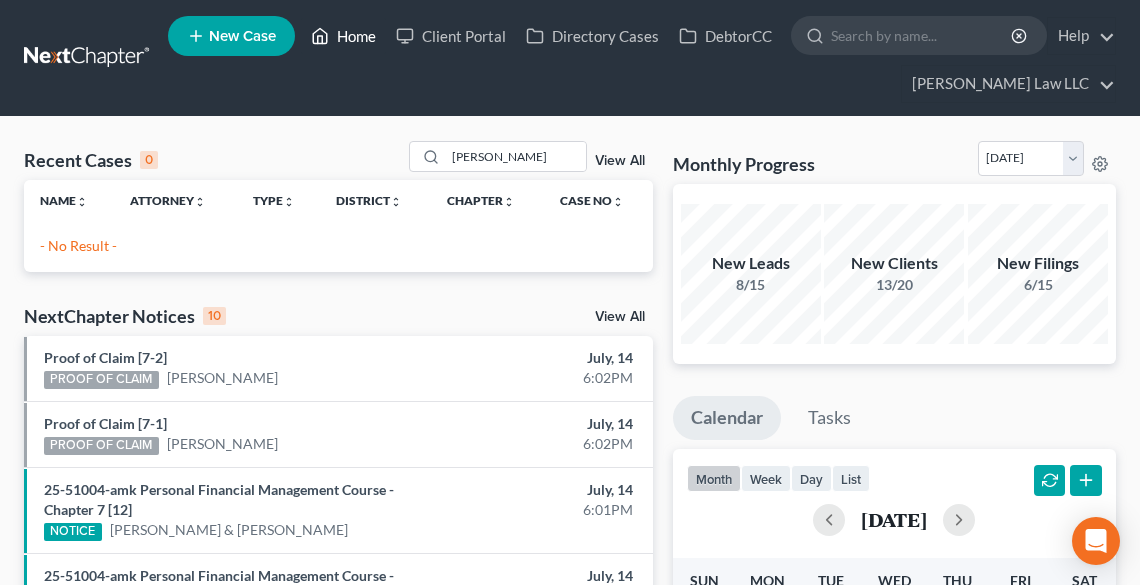 click on "Home" at bounding box center (343, 36) 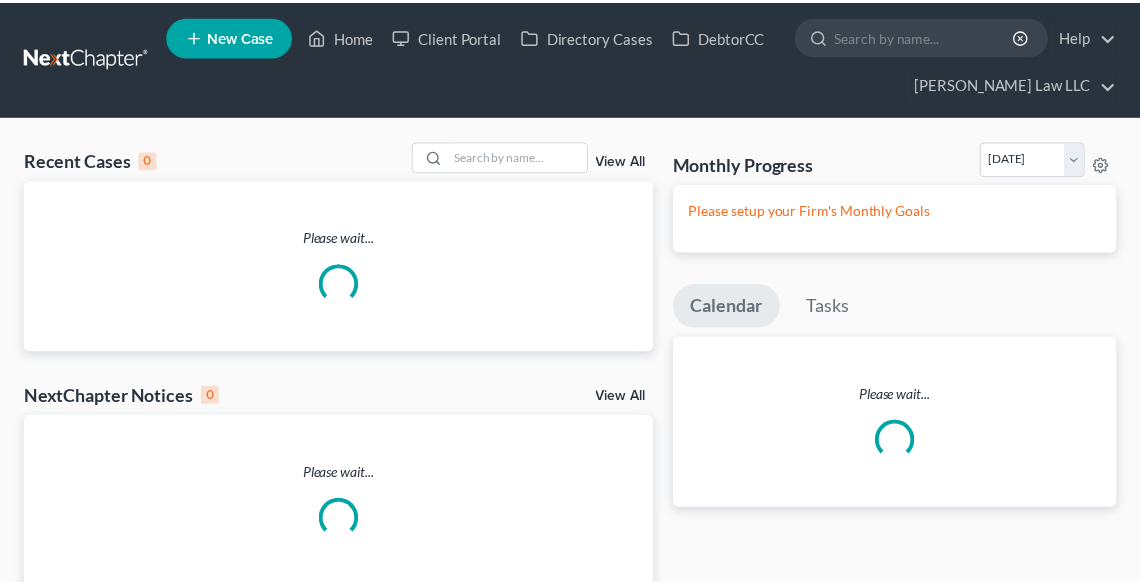 scroll, scrollTop: 0, scrollLeft: 0, axis: both 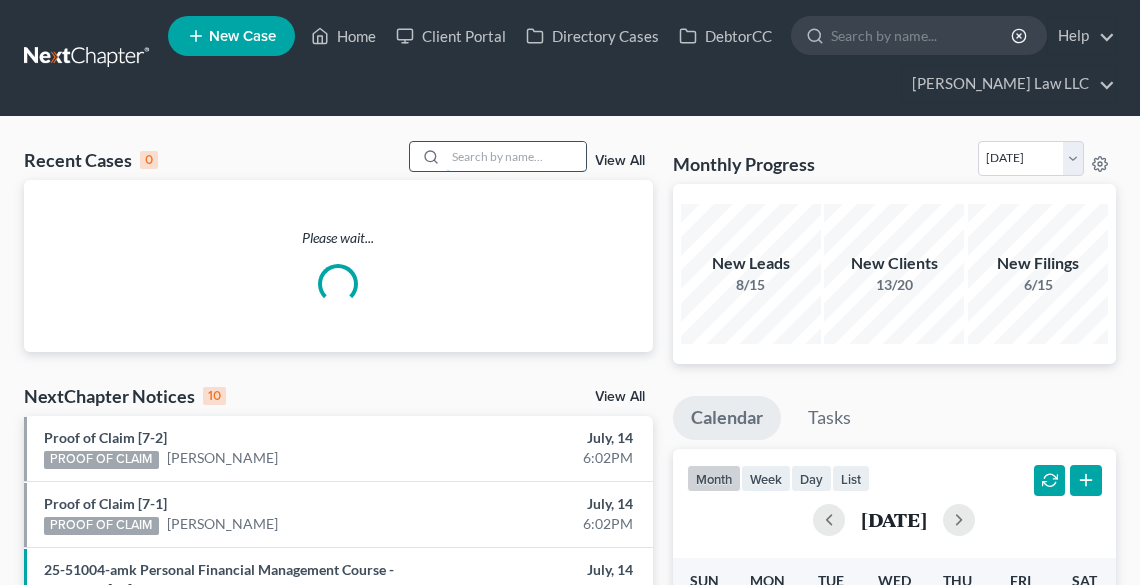 click at bounding box center [516, 156] 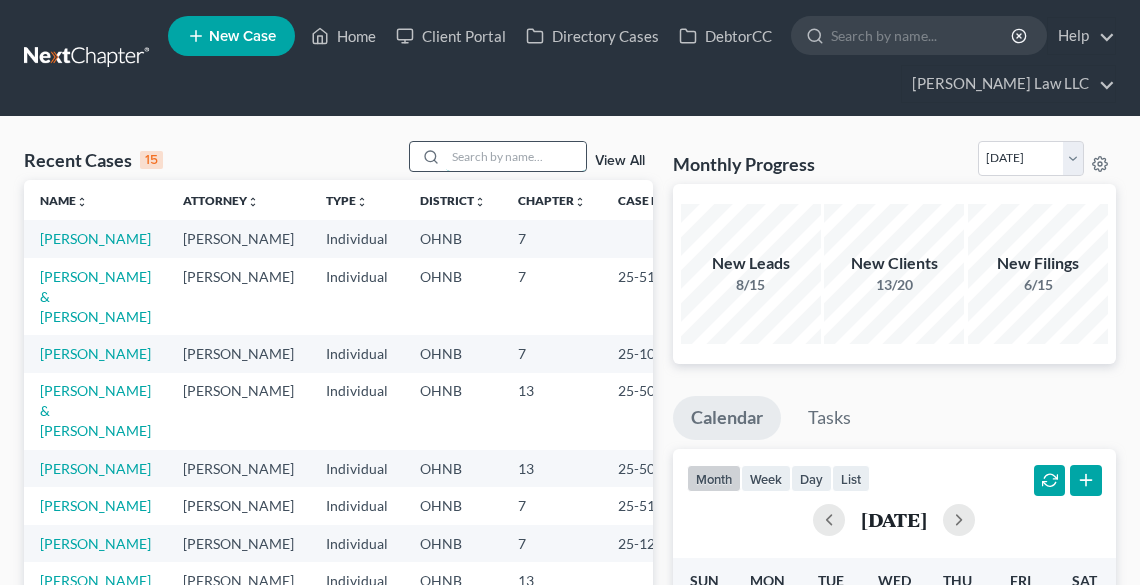 type on "E" 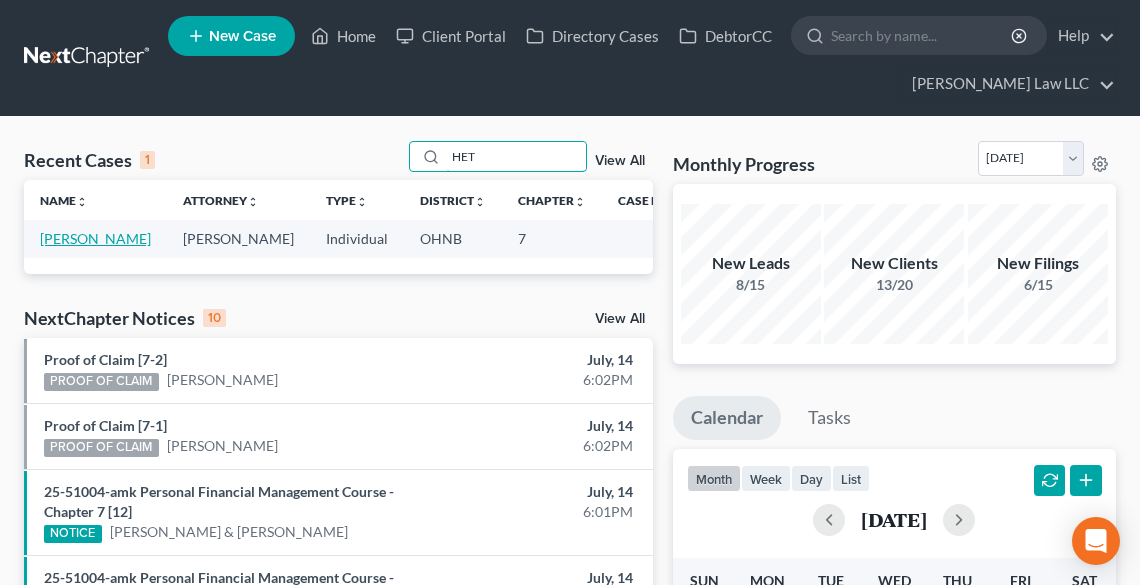 type on "HET" 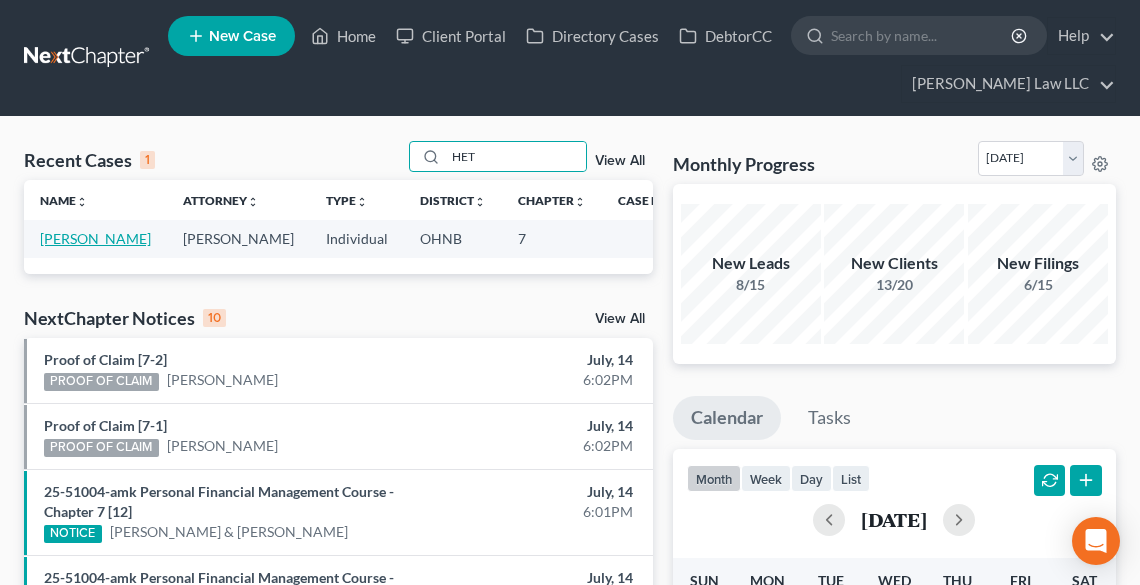 click on "[PERSON_NAME]" at bounding box center (95, 238) 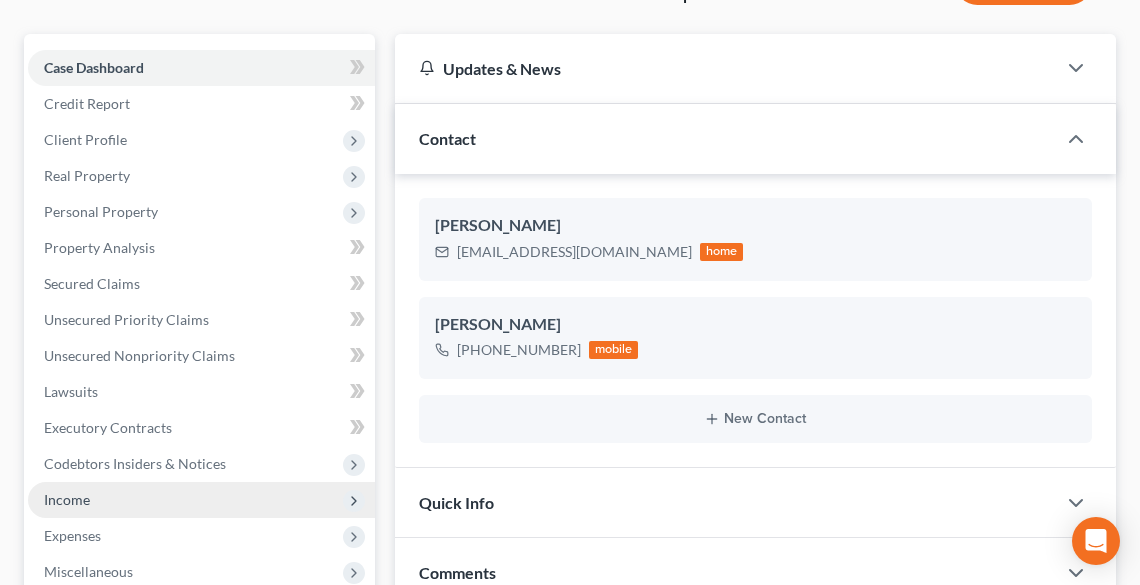 scroll, scrollTop: 240, scrollLeft: 0, axis: vertical 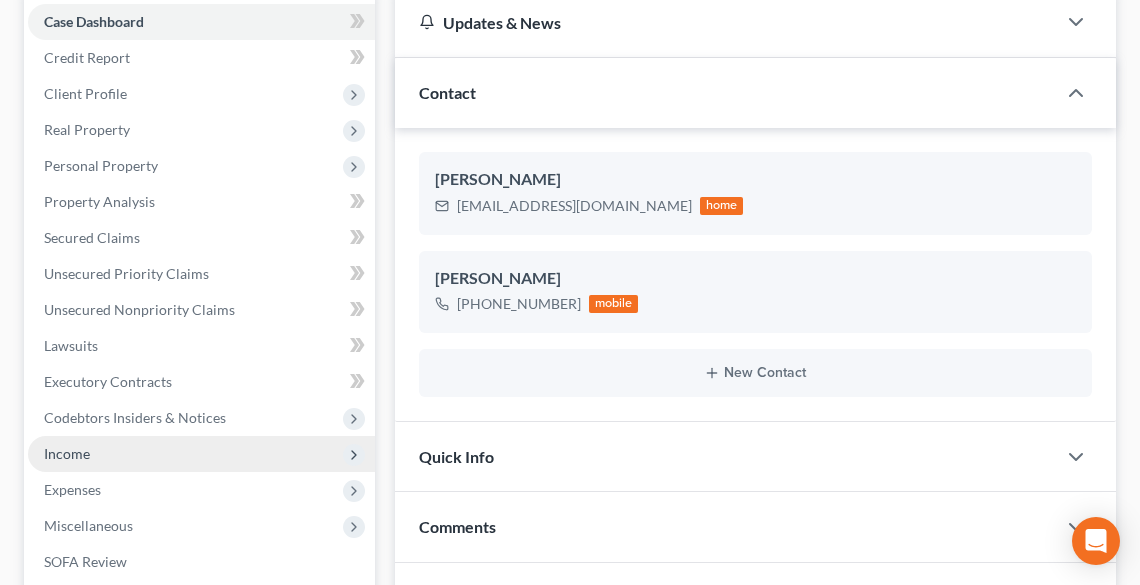 click on "Income" at bounding box center (201, 454) 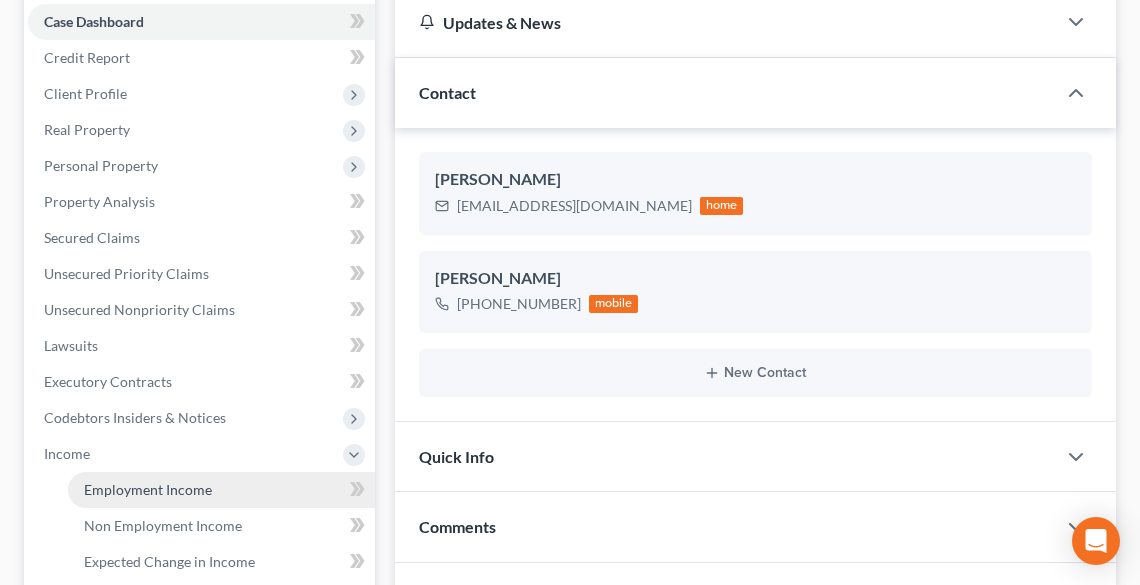 click on "Employment Income" at bounding box center (148, 489) 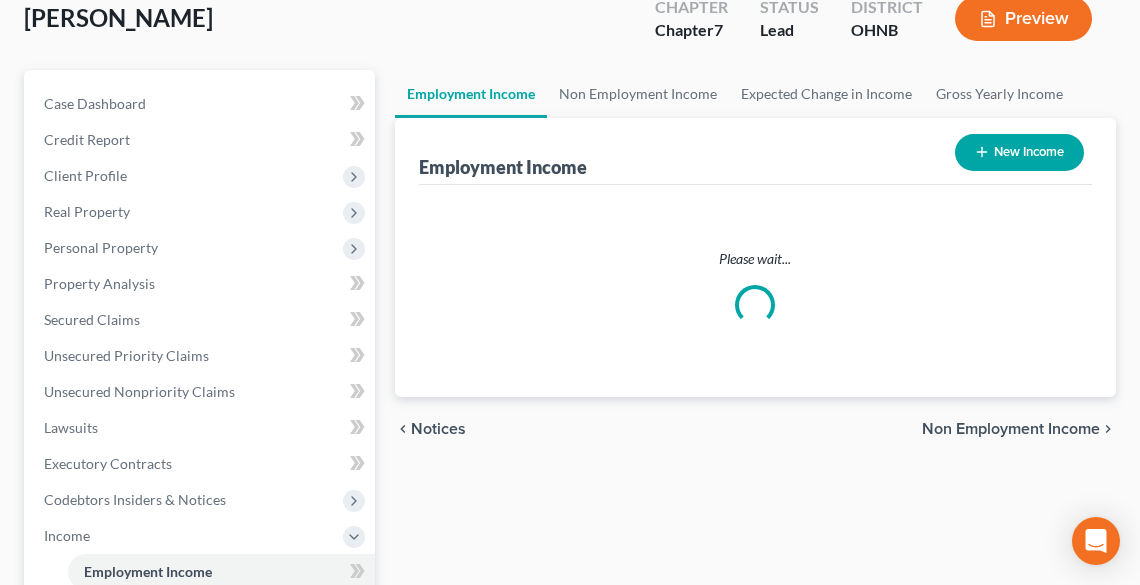 scroll, scrollTop: 0, scrollLeft: 0, axis: both 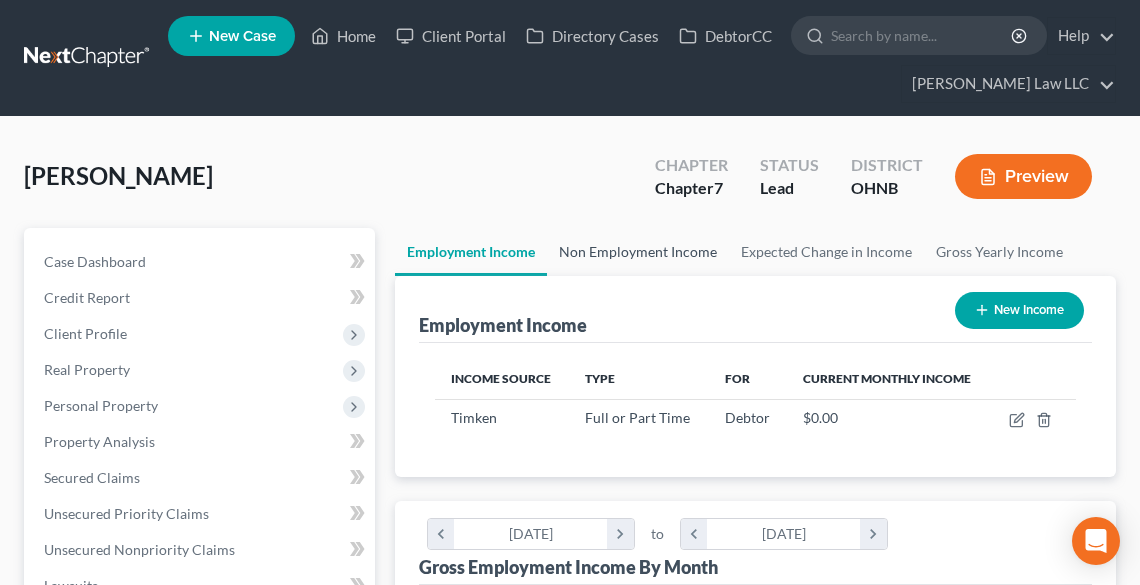 click on "Non Employment Income" at bounding box center (638, 252) 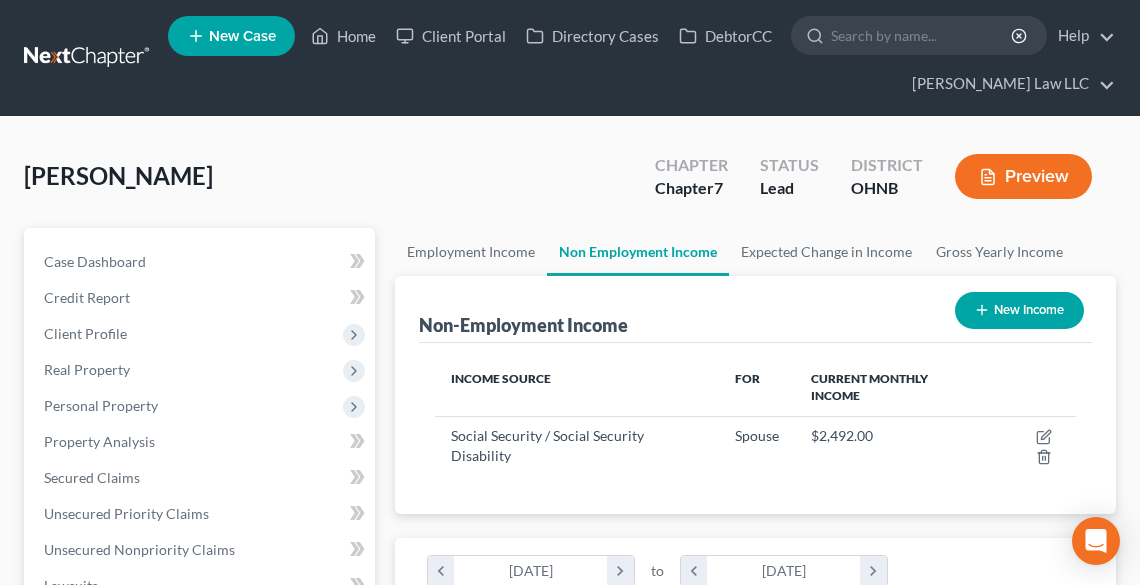 scroll, scrollTop: 999680, scrollLeft: 999318, axis: both 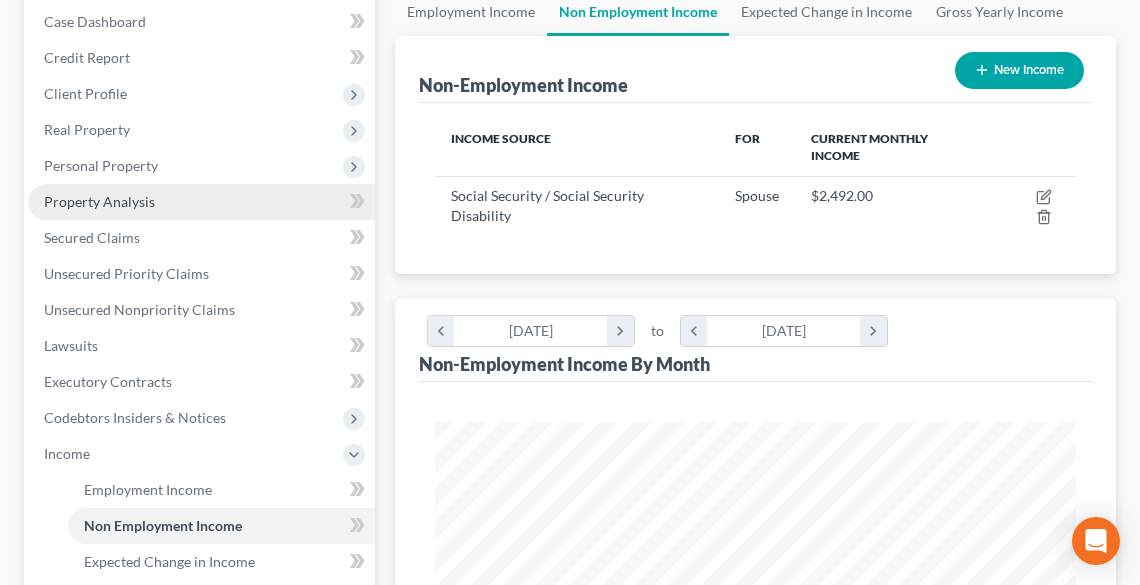 click on "Property Analysis" at bounding box center [99, 201] 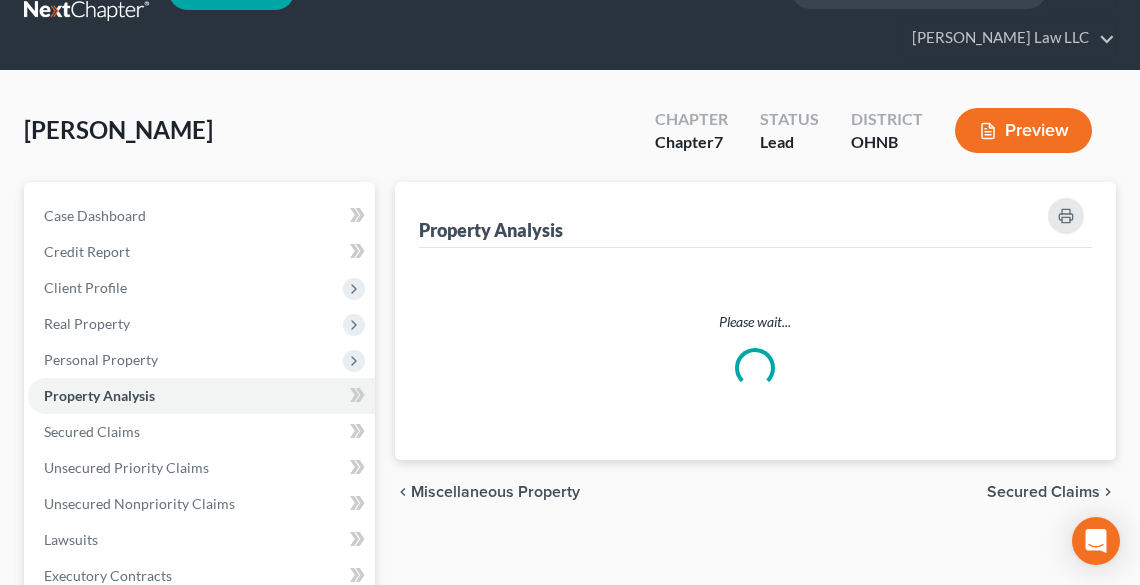 scroll, scrollTop: 0, scrollLeft: 0, axis: both 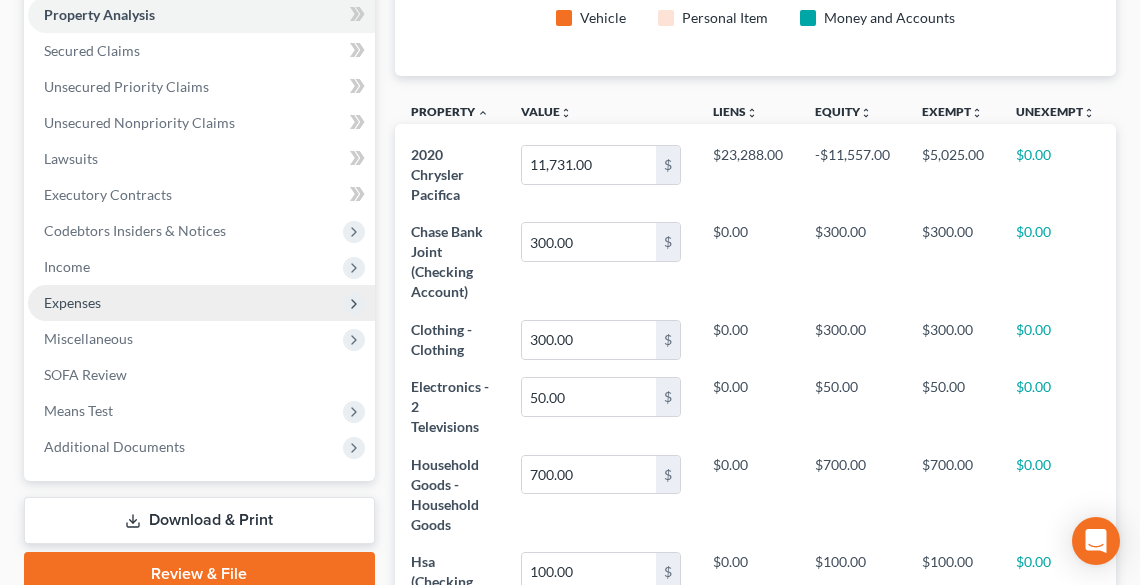 click on "Expenses" at bounding box center [201, 303] 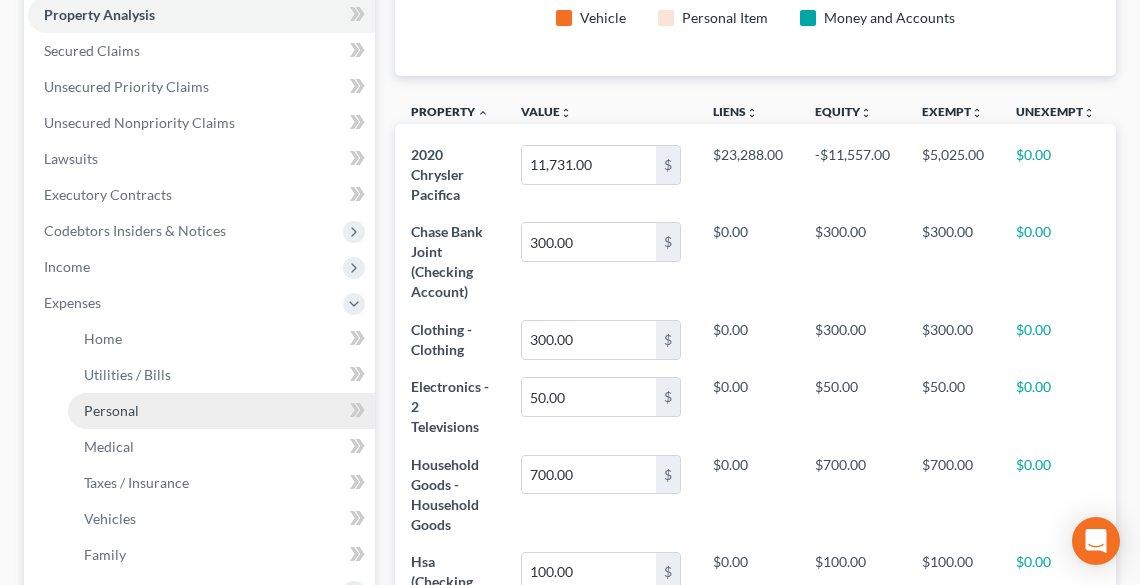 click on "Personal" at bounding box center [221, 411] 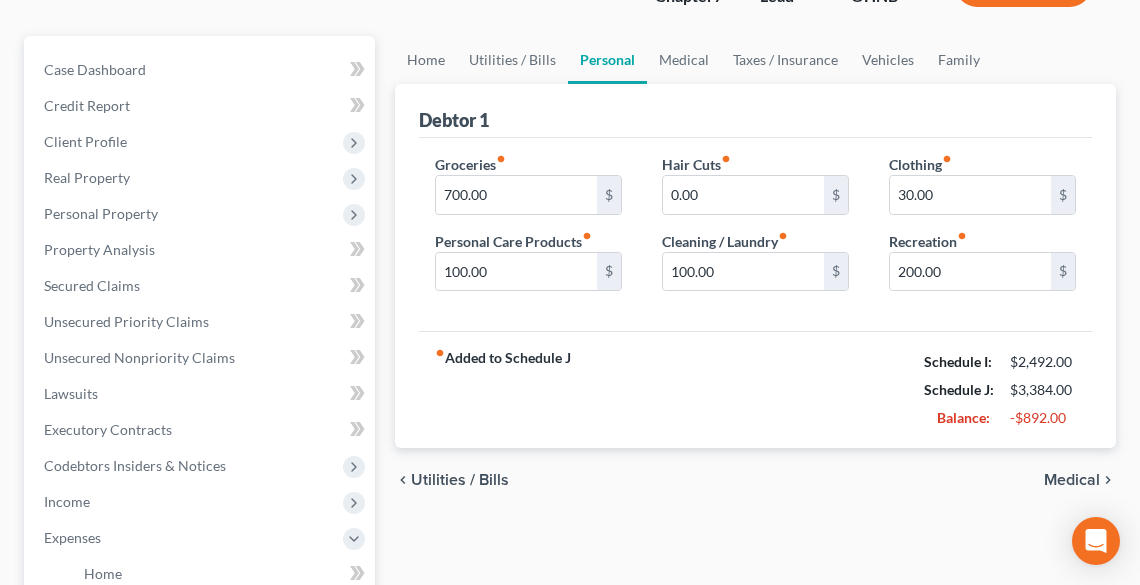 scroll, scrollTop: 400, scrollLeft: 0, axis: vertical 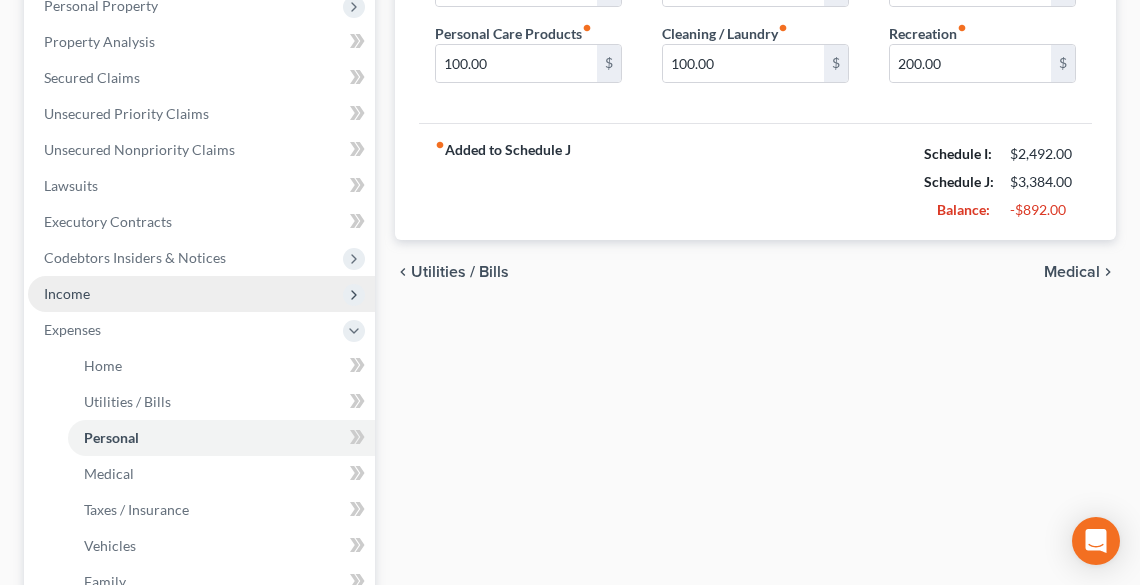 click on "Income" at bounding box center [201, 294] 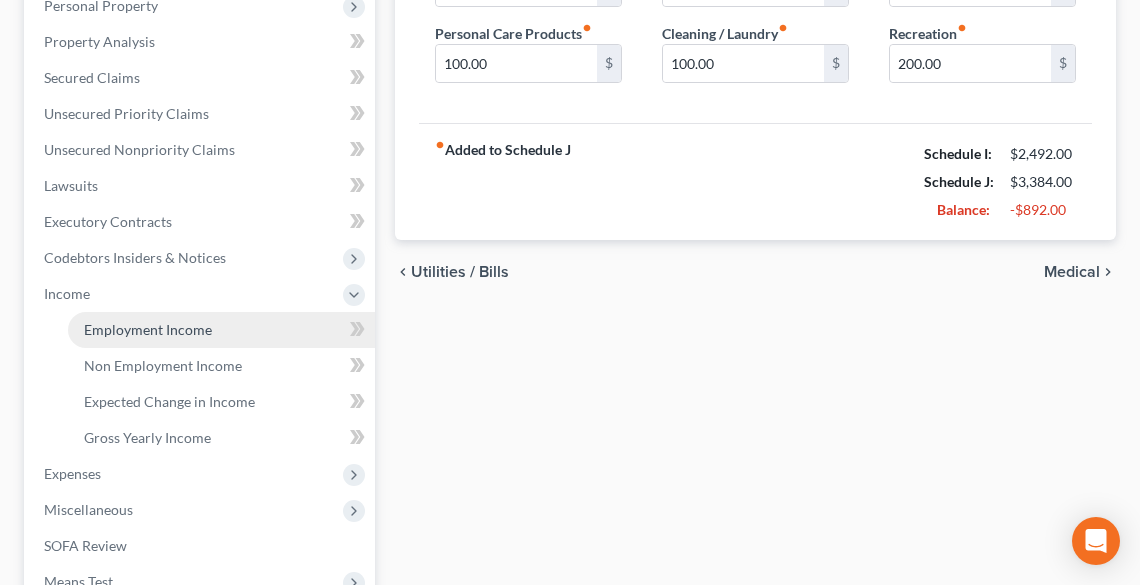 click on "Employment Income" at bounding box center [148, 329] 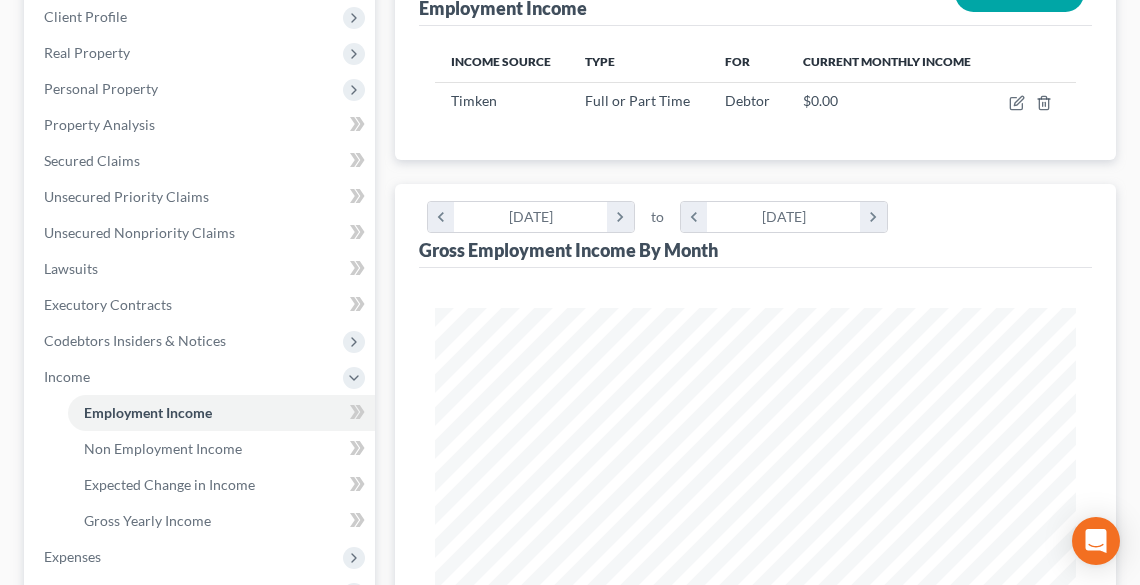 scroll, scrollTop: 116, scrollLeft: 0, axis: vertical 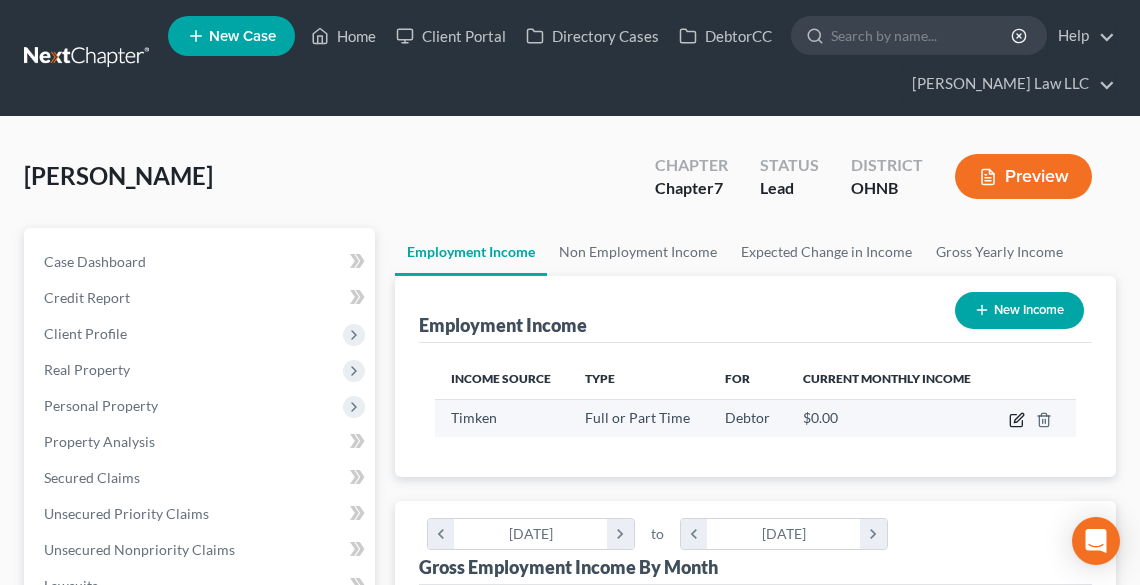 click 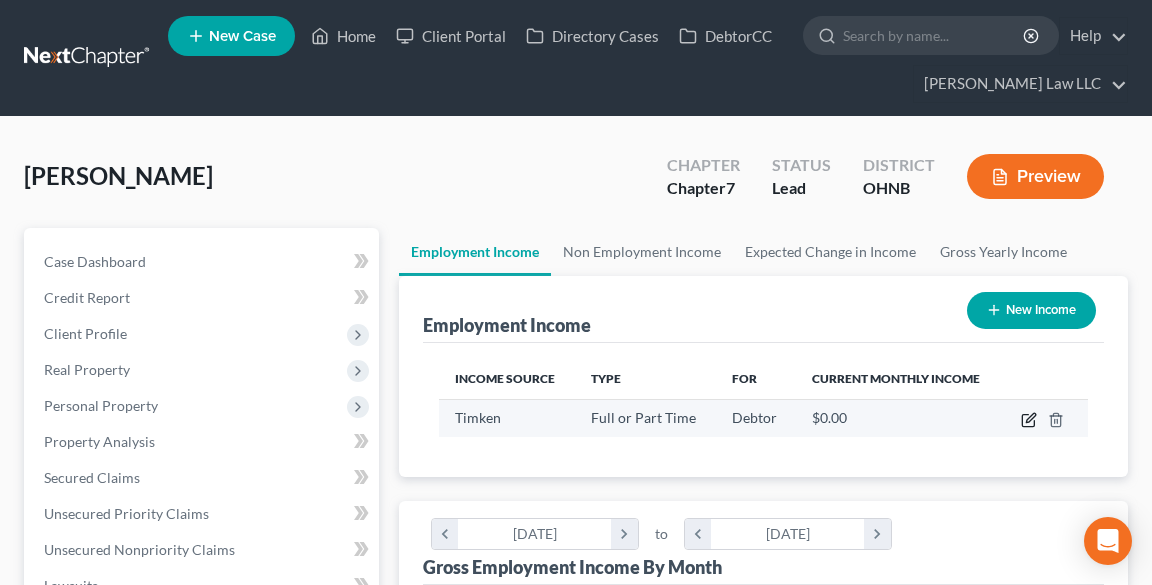 scroll, scrollTop: 999676, scrollLeft: 999310, axis: both 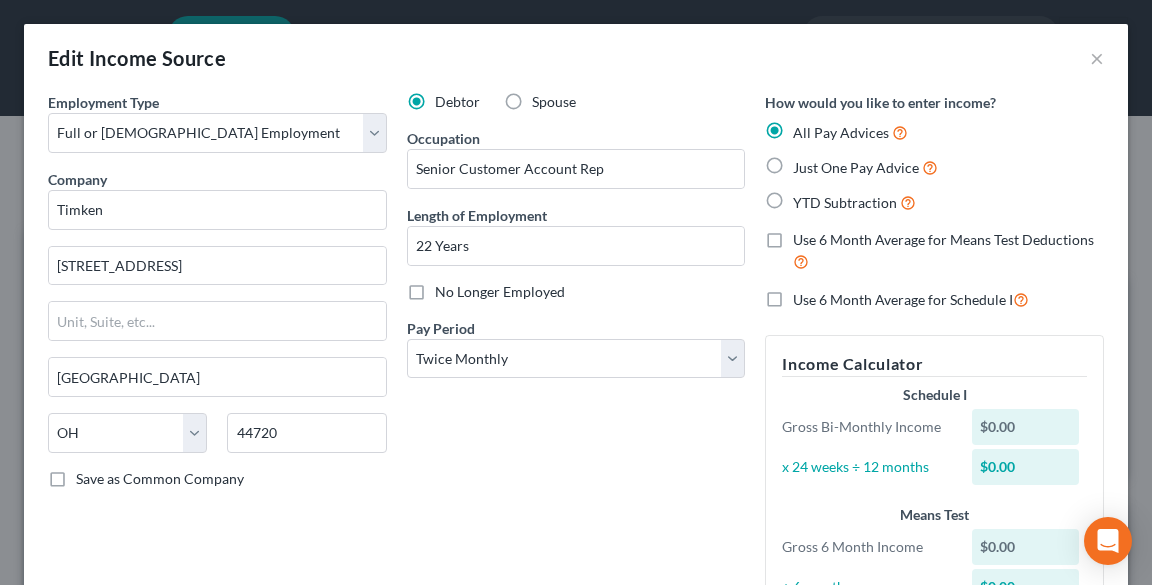 click on "Just One Pay Advice" at bounding box center (865, 167) 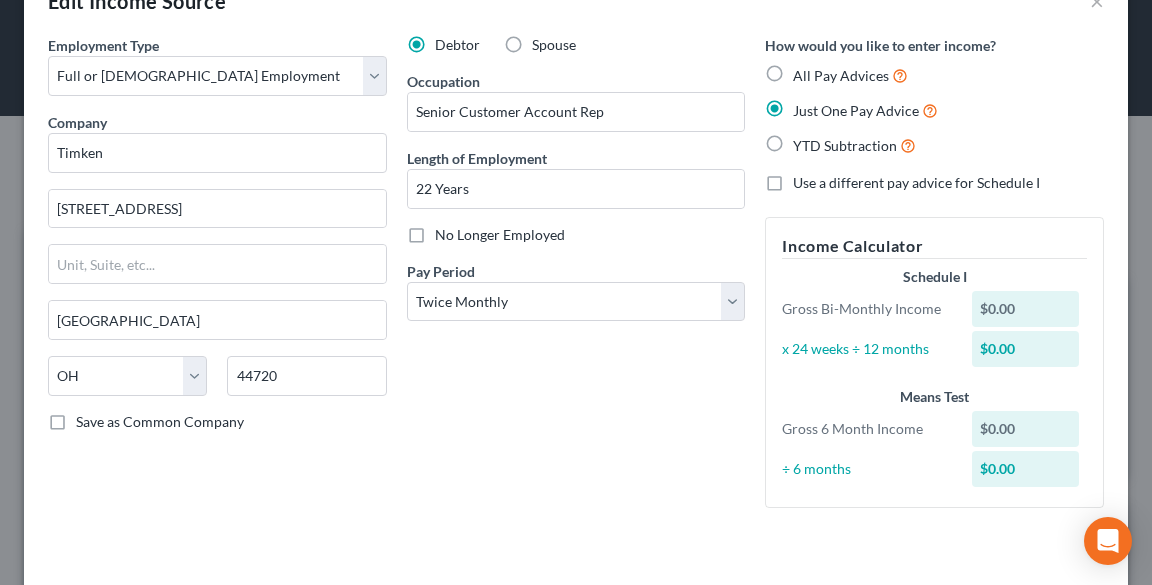 scroll, scrollTop: 137, scrollLeft: 0, axis: vertical 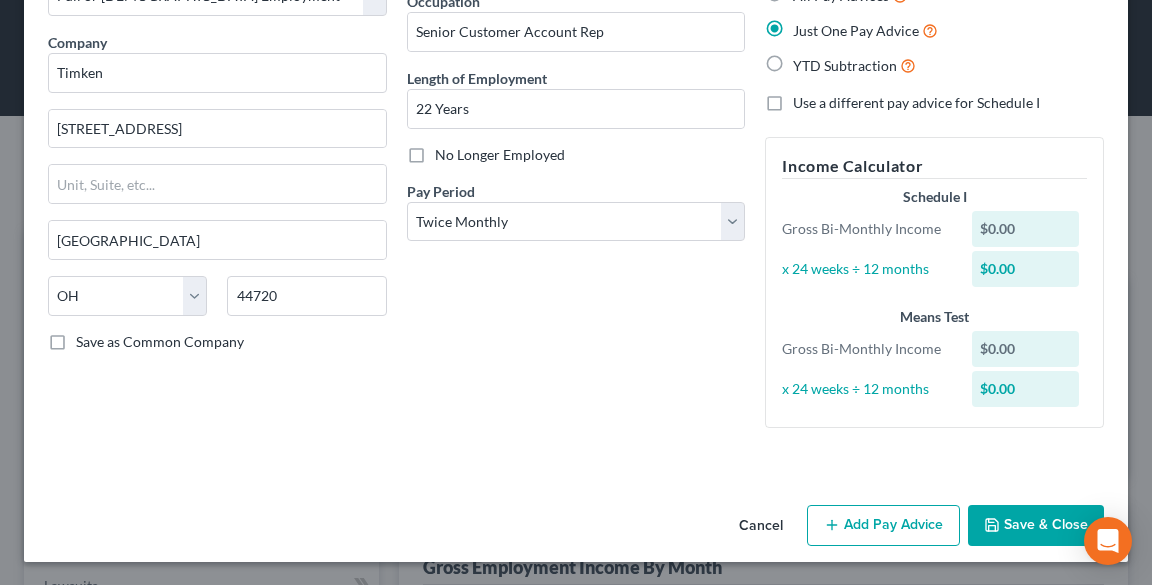 click on "Add Pay Advice" at bounding box center (883, 526) 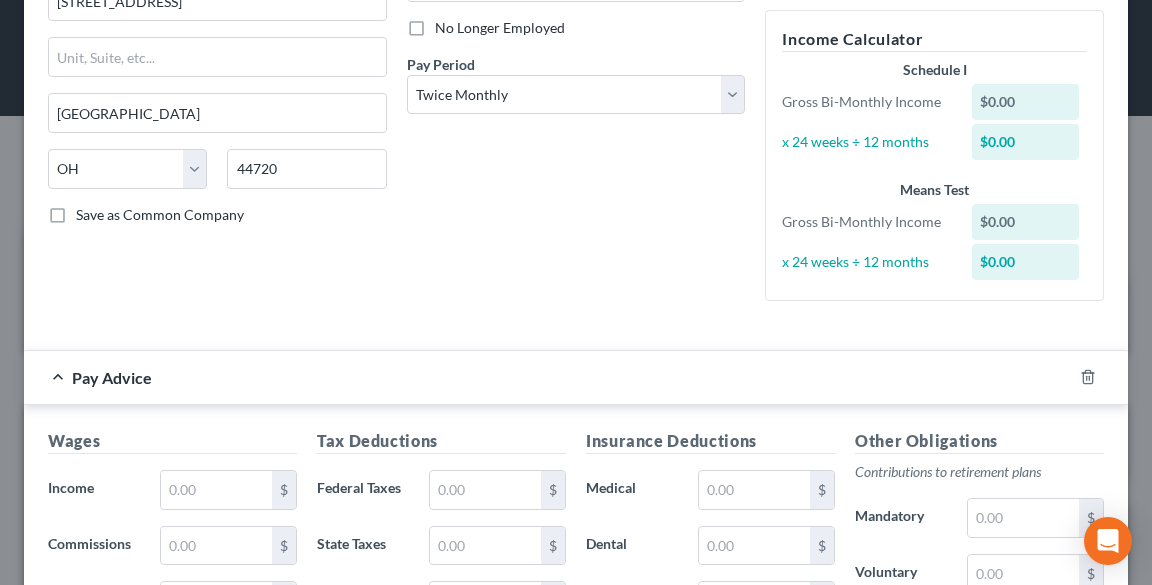 scroll, scrollTop: 457, scrollLeft: 0, axis: vertical 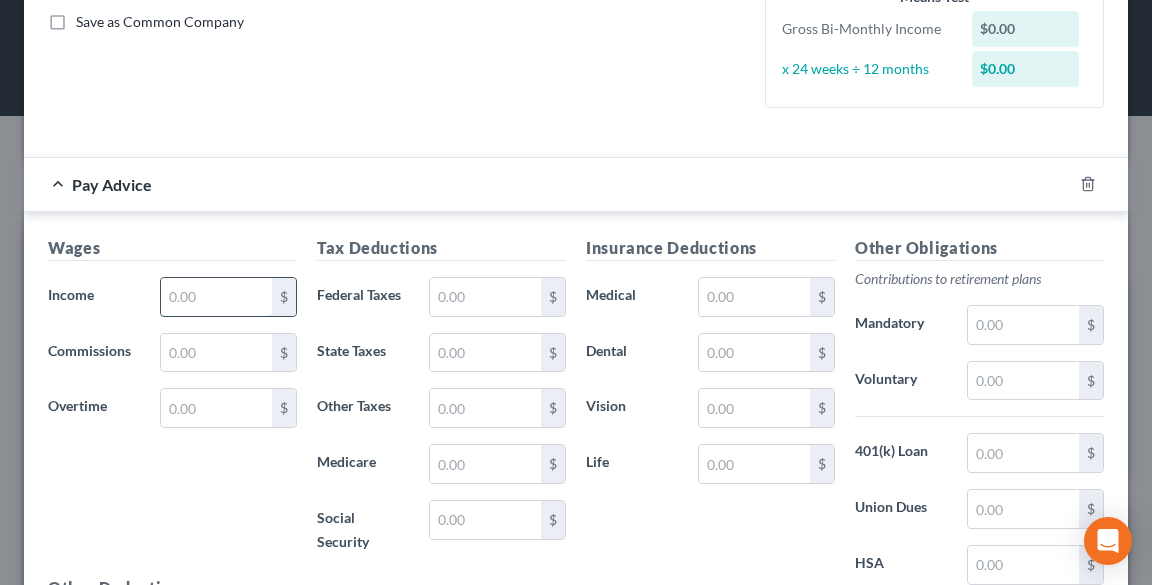 click at bounding box center (216, 297) 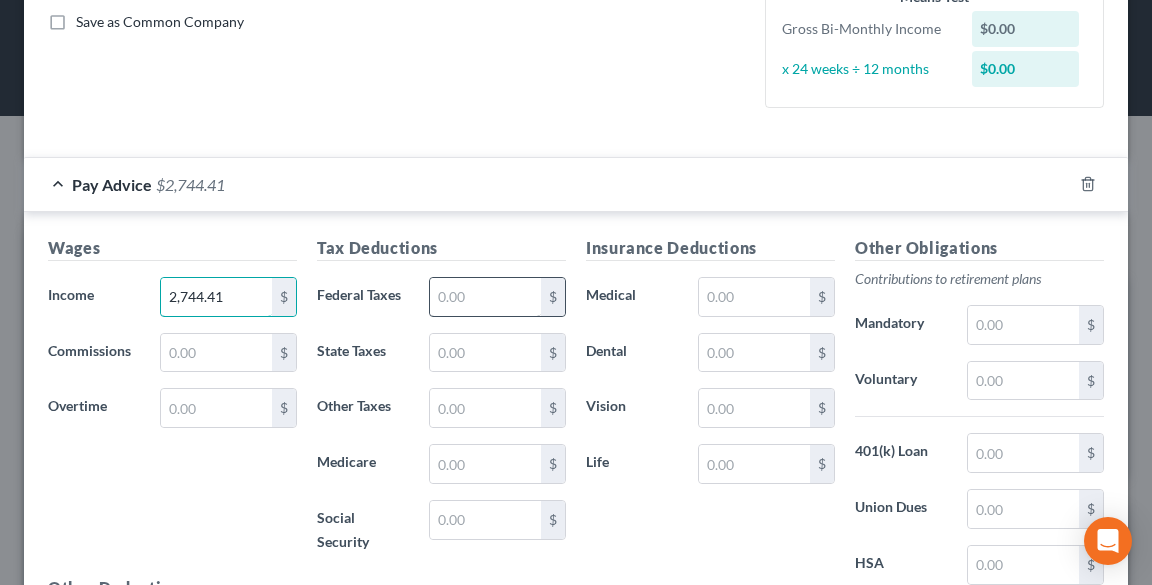 type on "2,744.41" 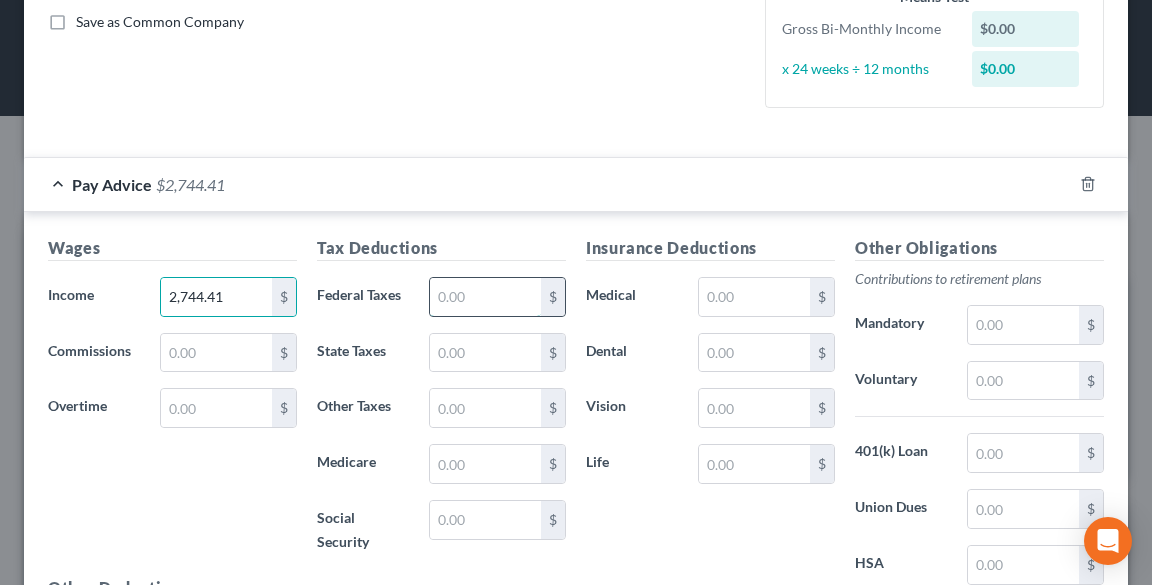 click at bounding box center (485, 297) 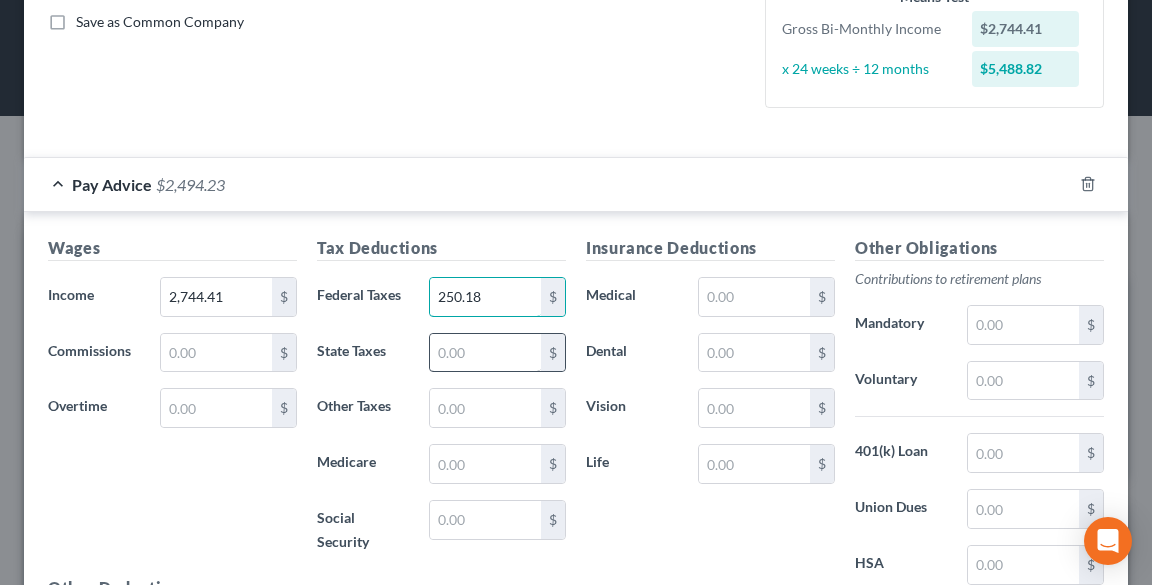 type on "250.18" 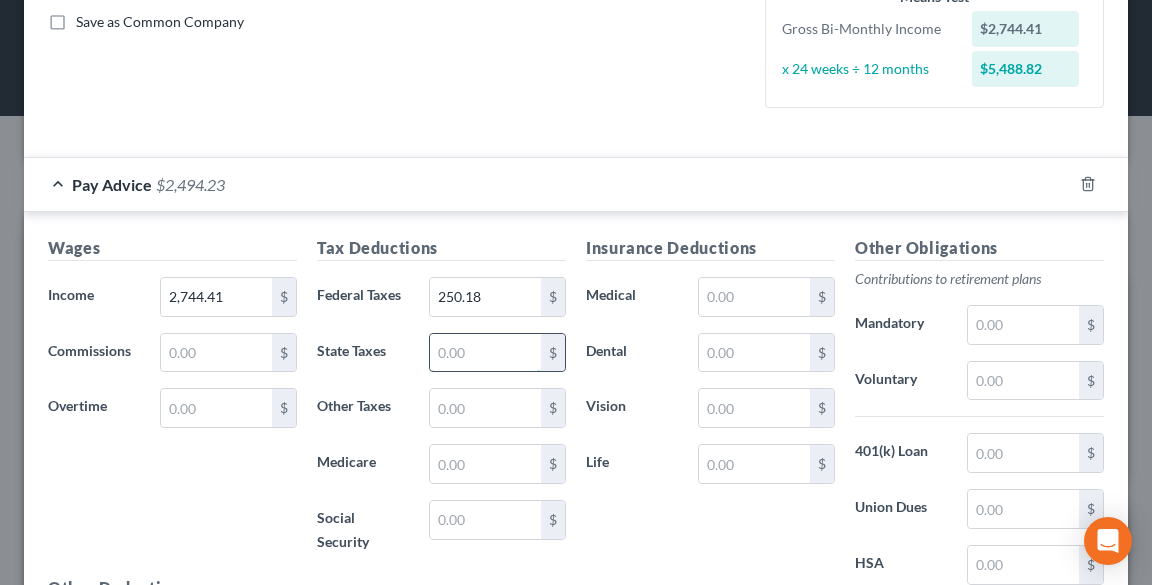 click at bounding box center (485, 353) 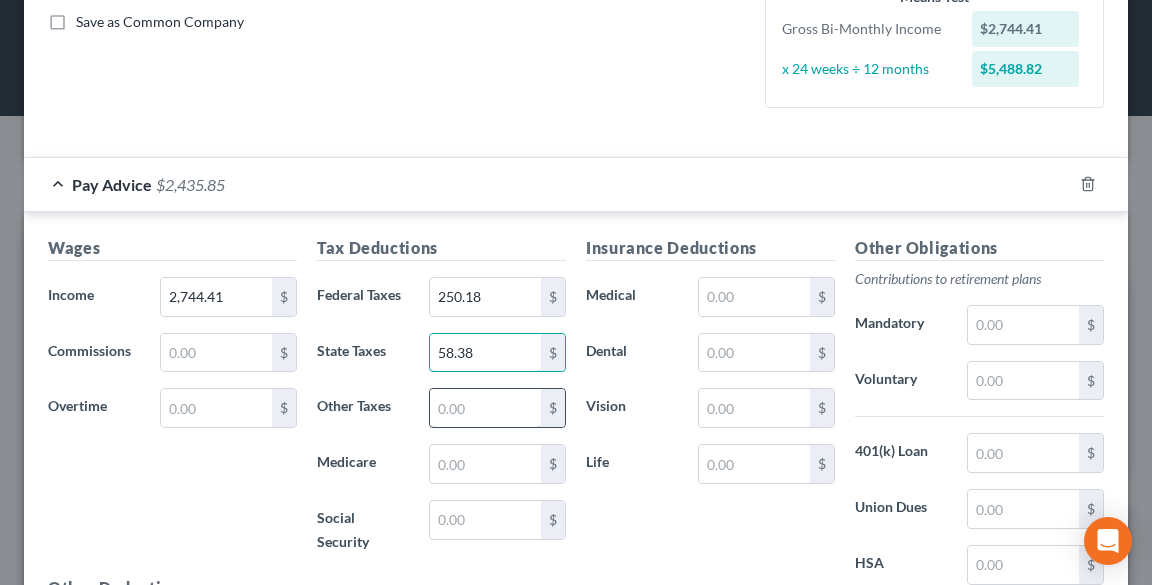 type on "58.38" 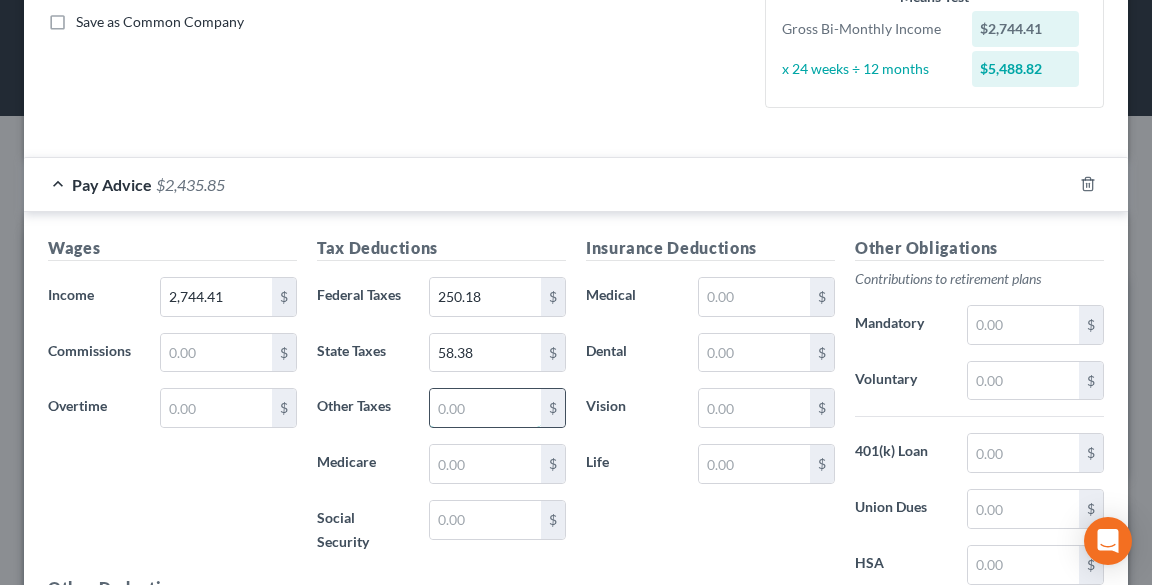 click at bounding box center (485, 408) 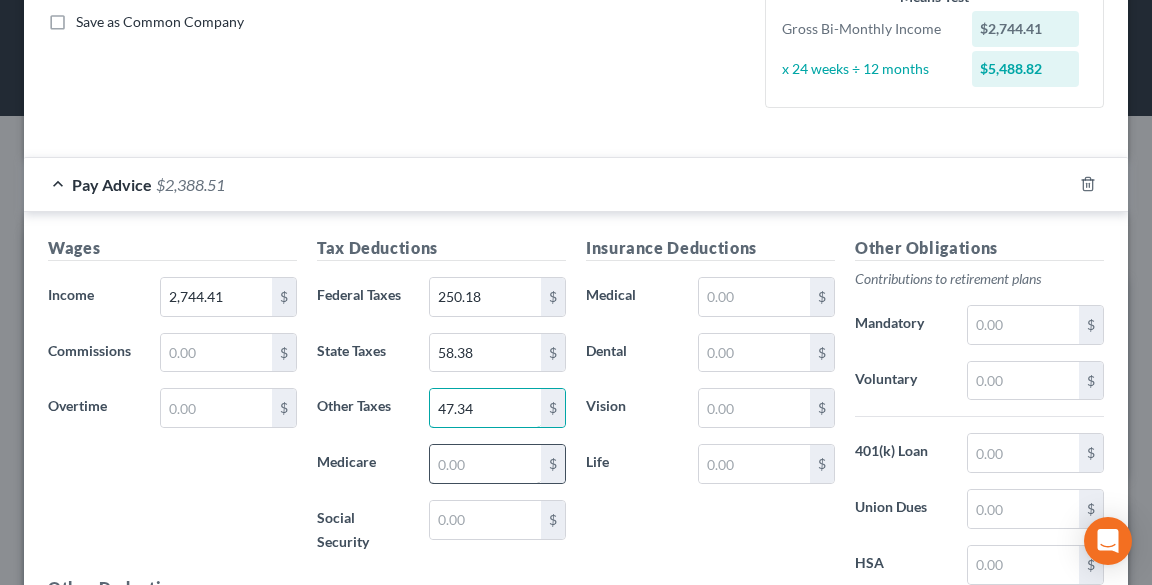 type on "47.34" 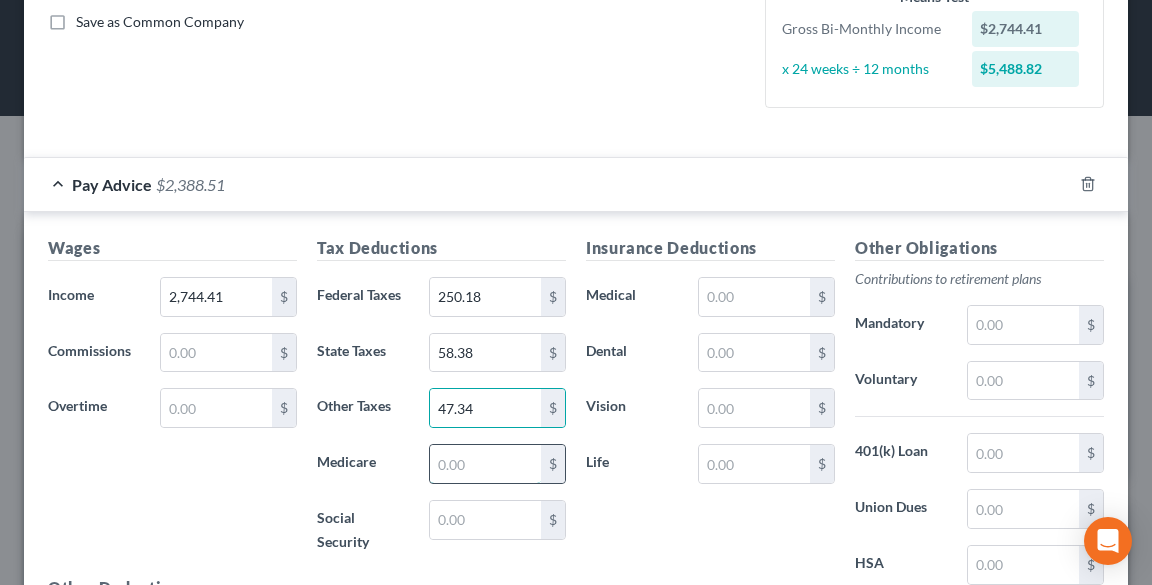click at bounding box center [485, 464] 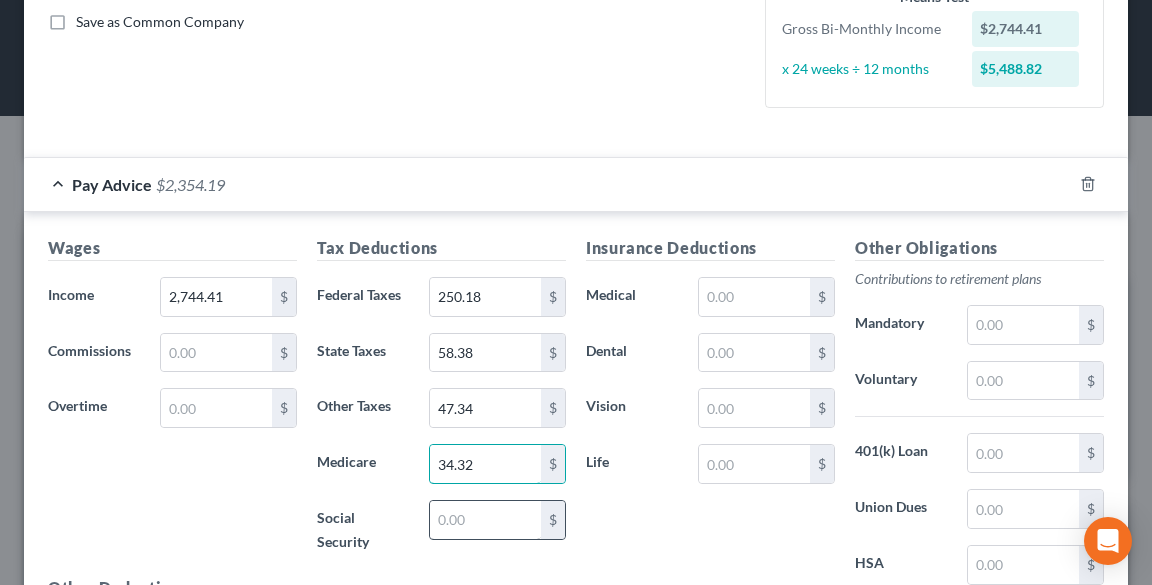 type on "34.32" 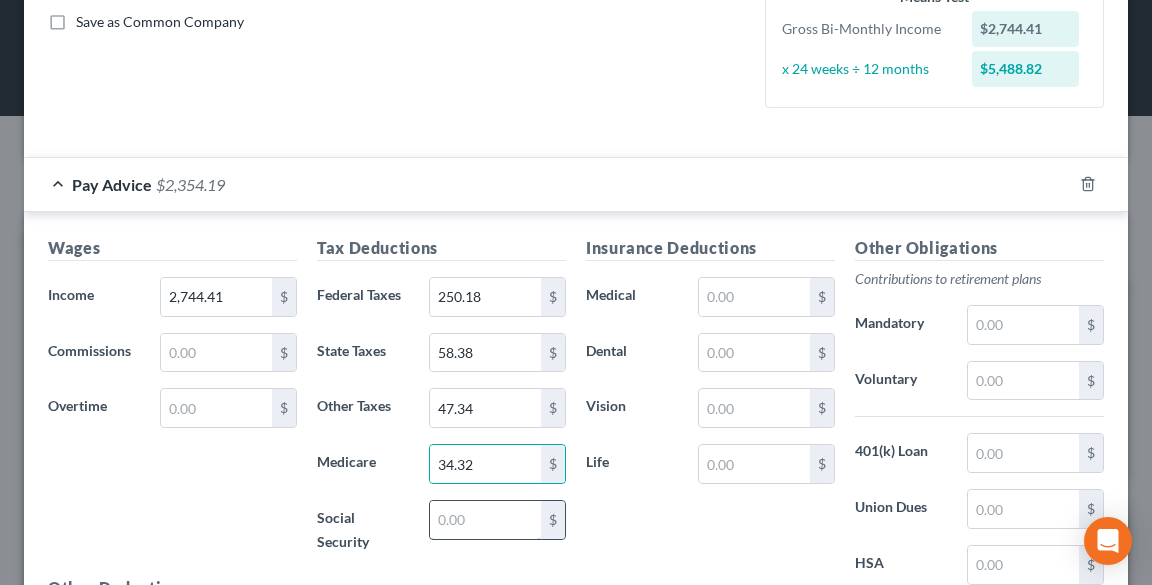 click at bounding box center [485, 520] 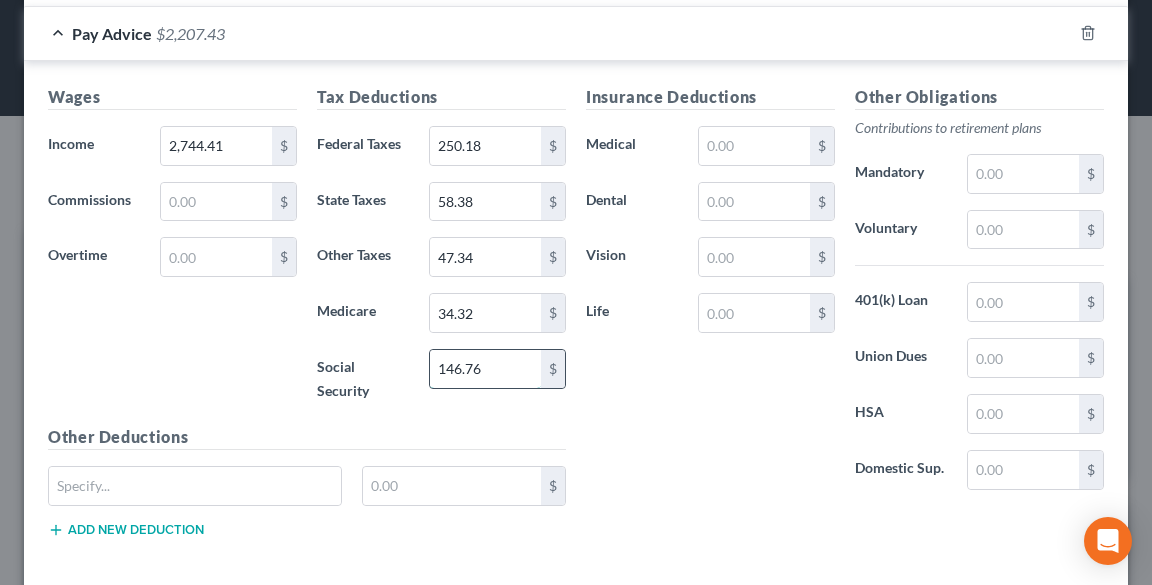 scroll, scrollTop: 617, scrollLeft: 0, axis: vertical 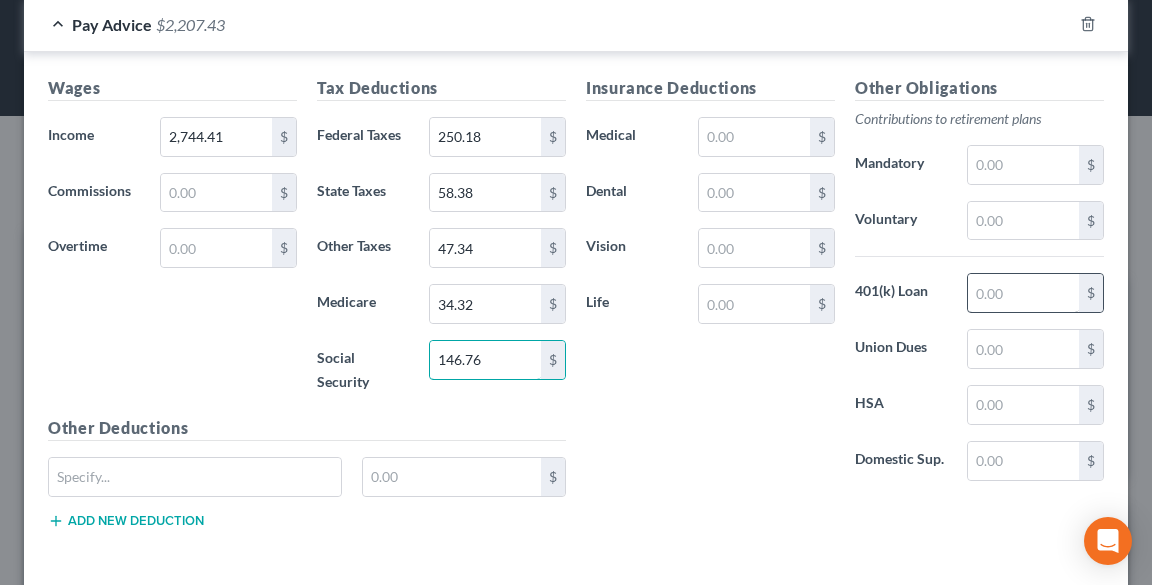 type on "146.76" 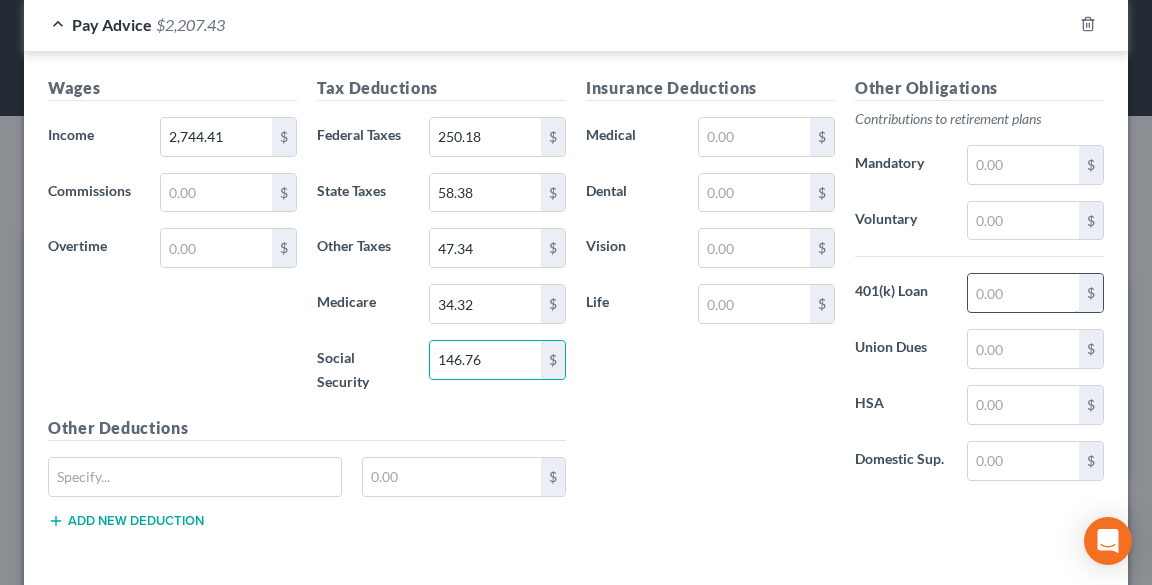 click at bounding box center (1023, 293) 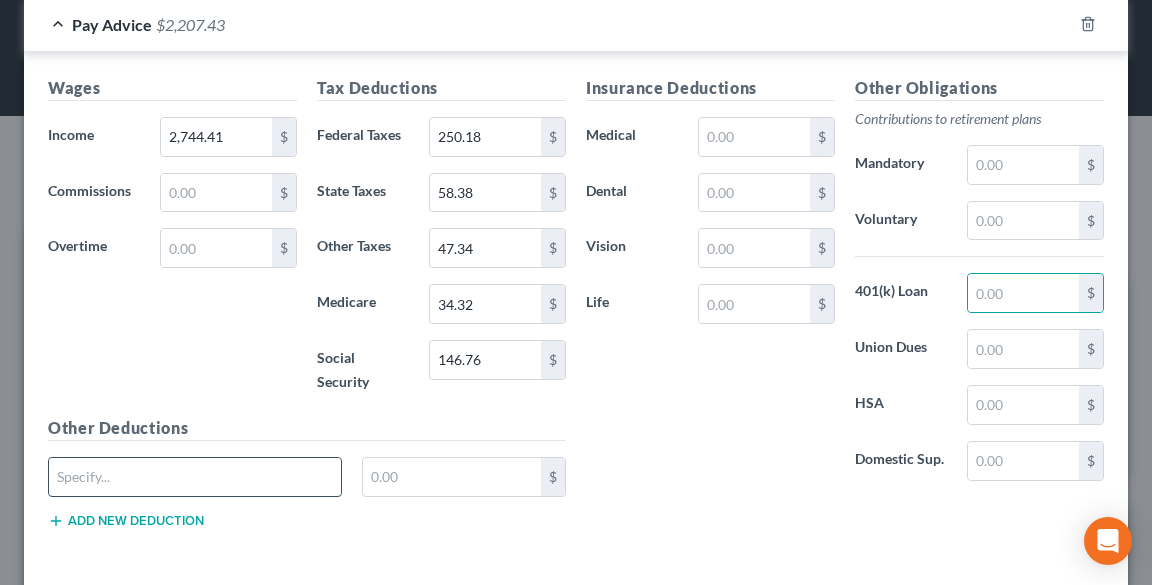click at bounding box center [195, 477] 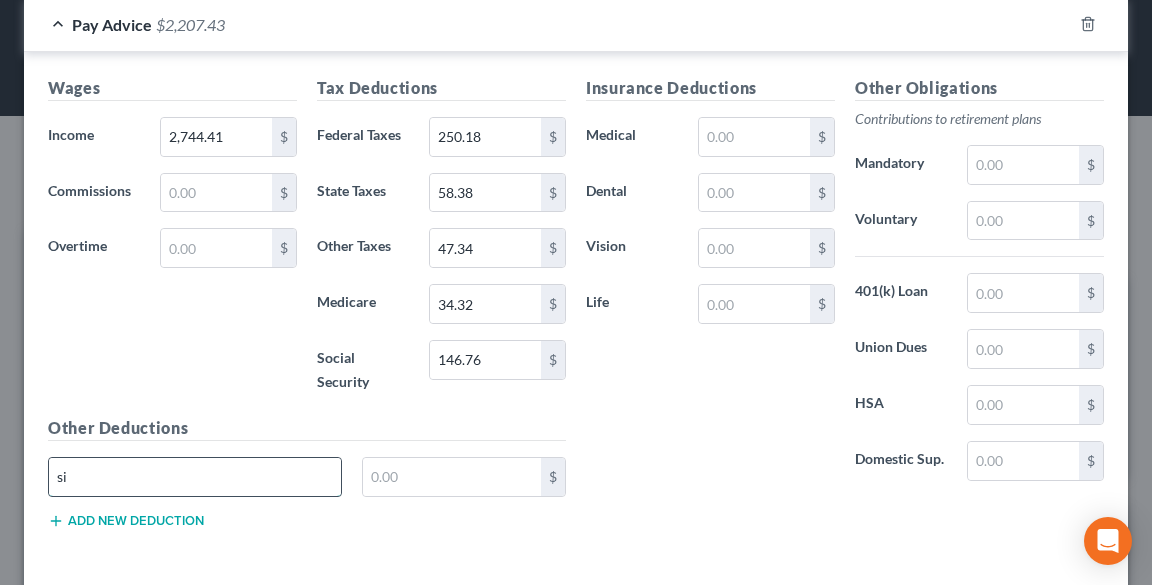 type on "s" 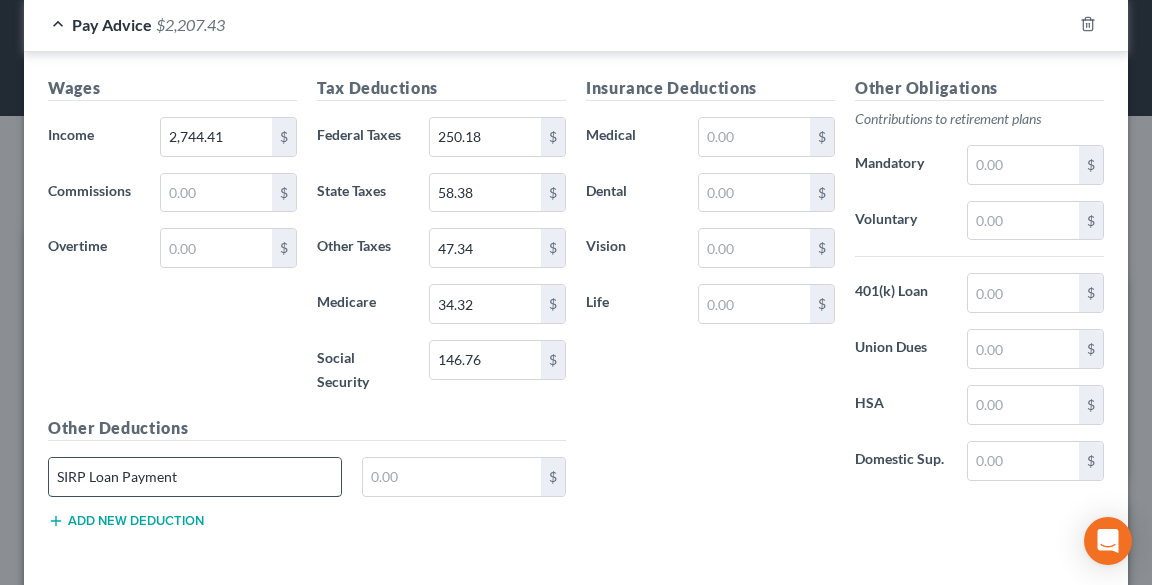 type on "SIRP Loan Payment" 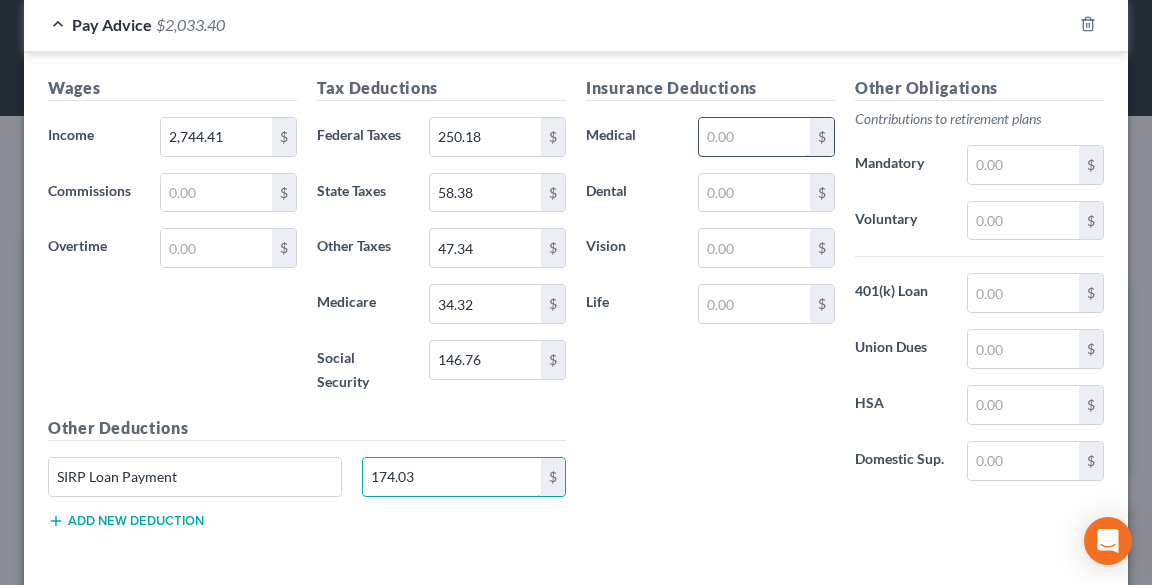 type on "174.03" 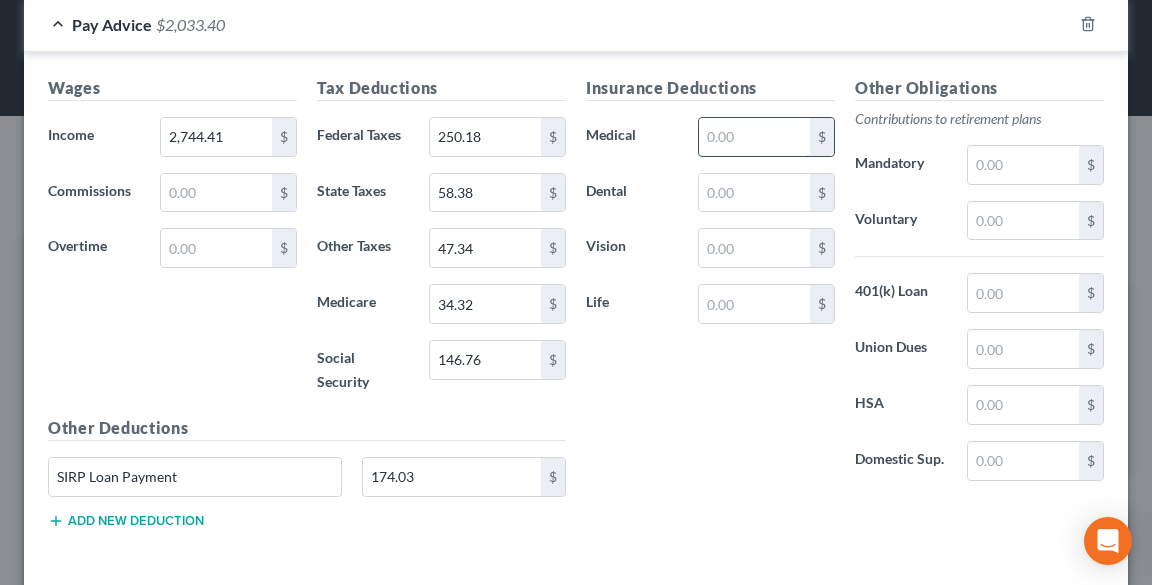 click at bounding box center (754, 137) 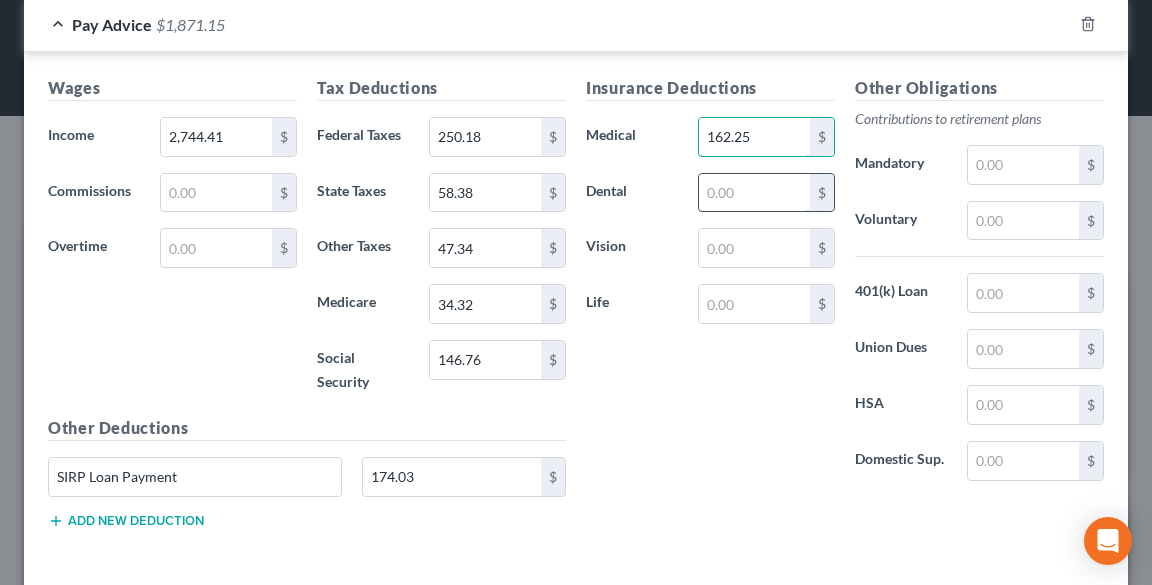 type on "162.25" 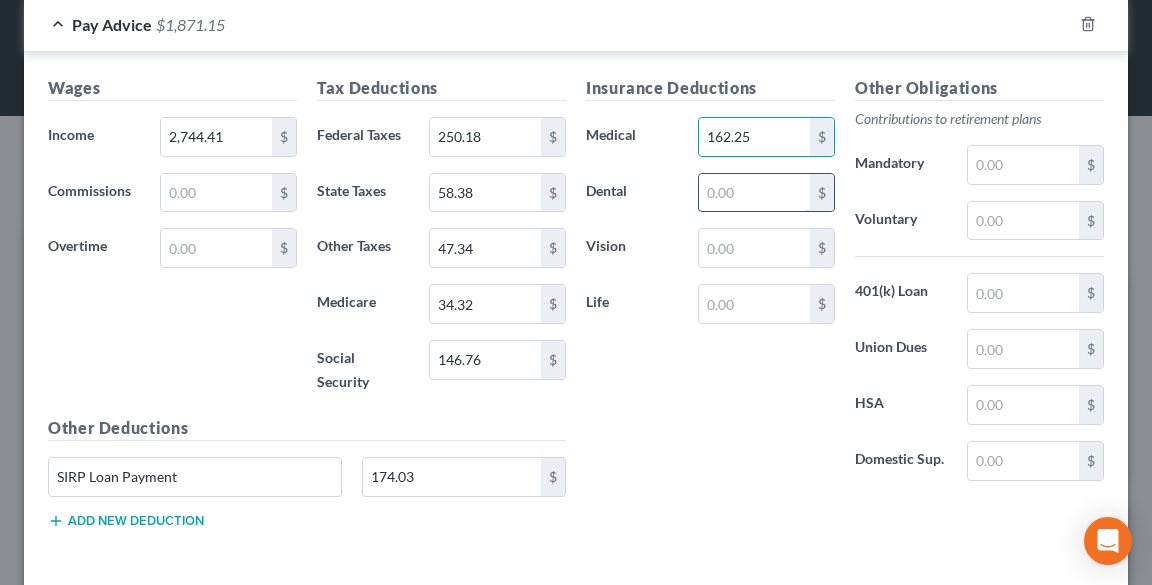 click at bounding box center (754, 193) 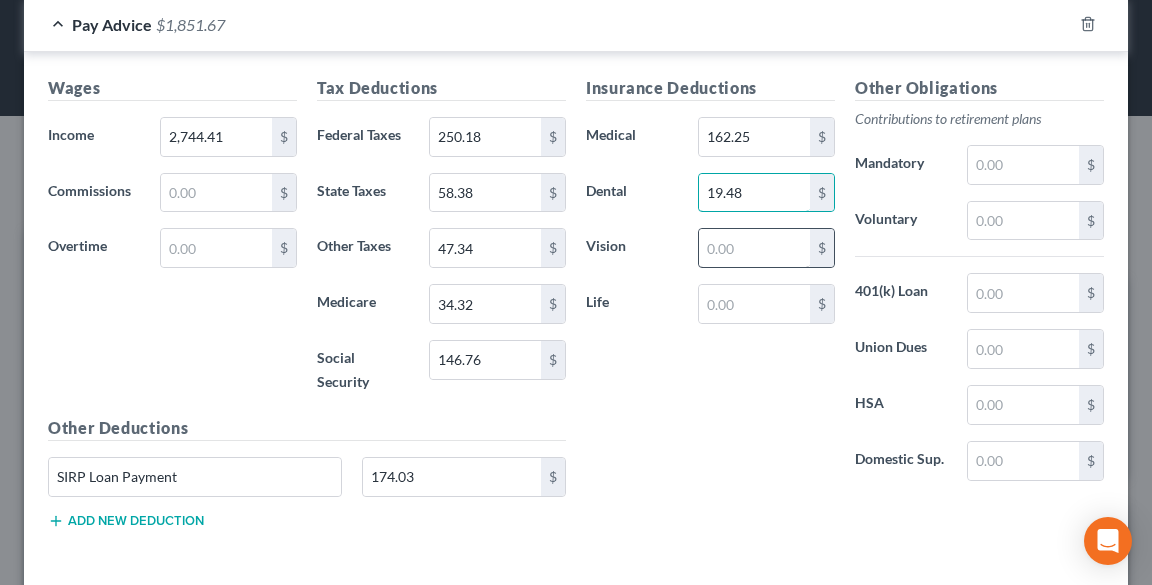 type on "19.48" 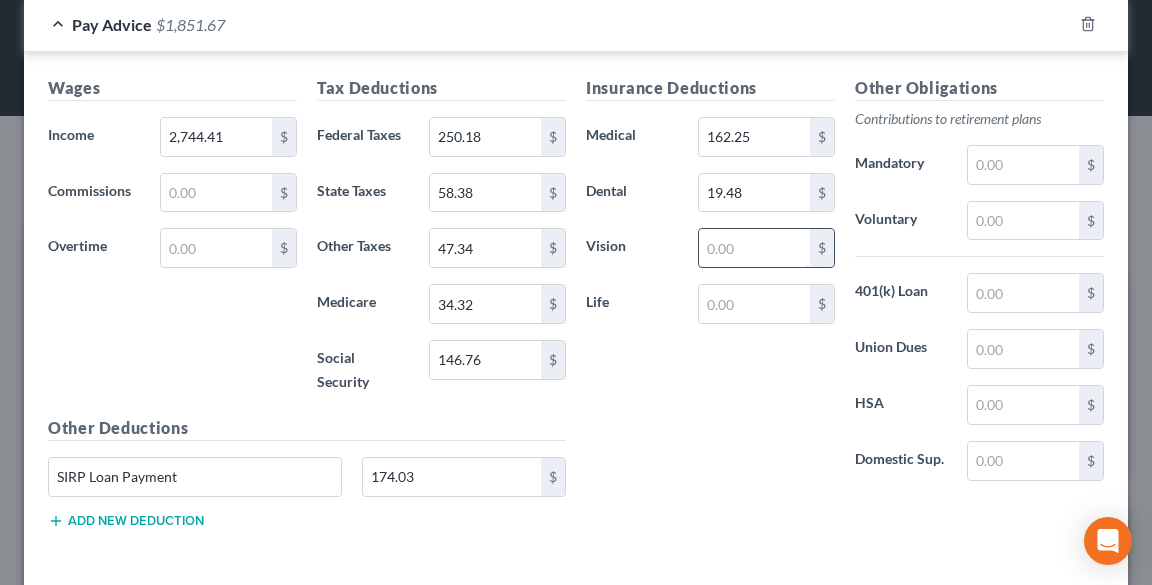 click at bounding box center [754, 248] 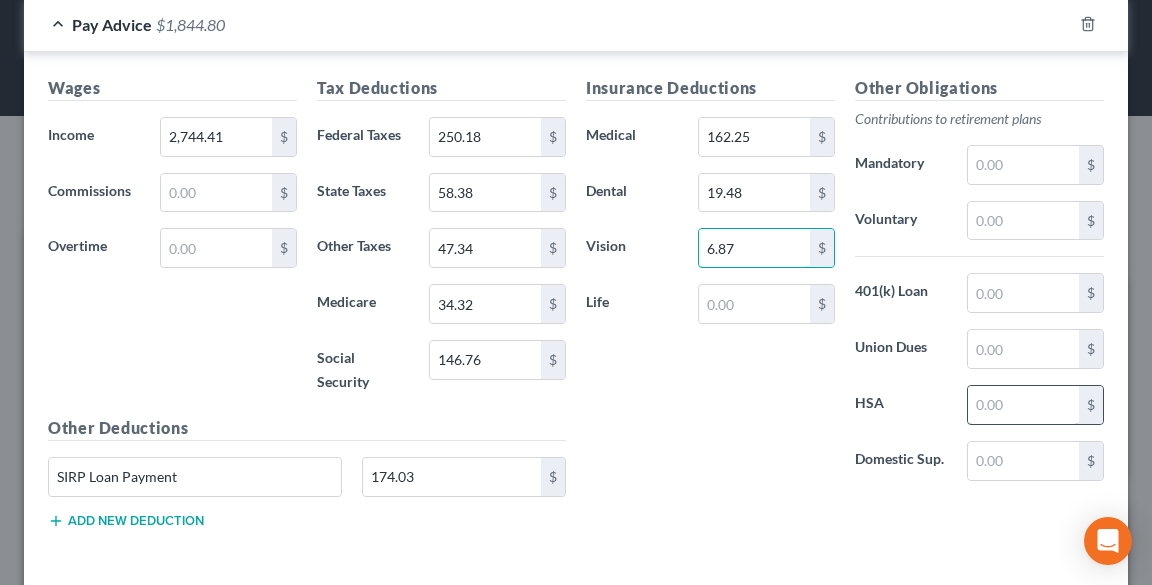 type on "6.87" 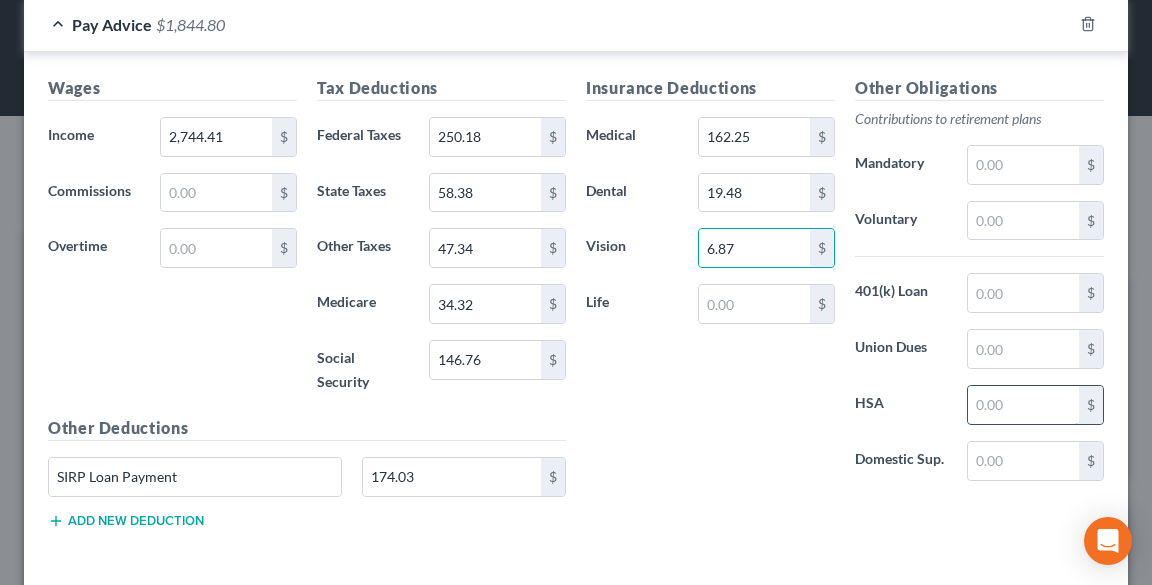 click at bounding box center (1023, 405) 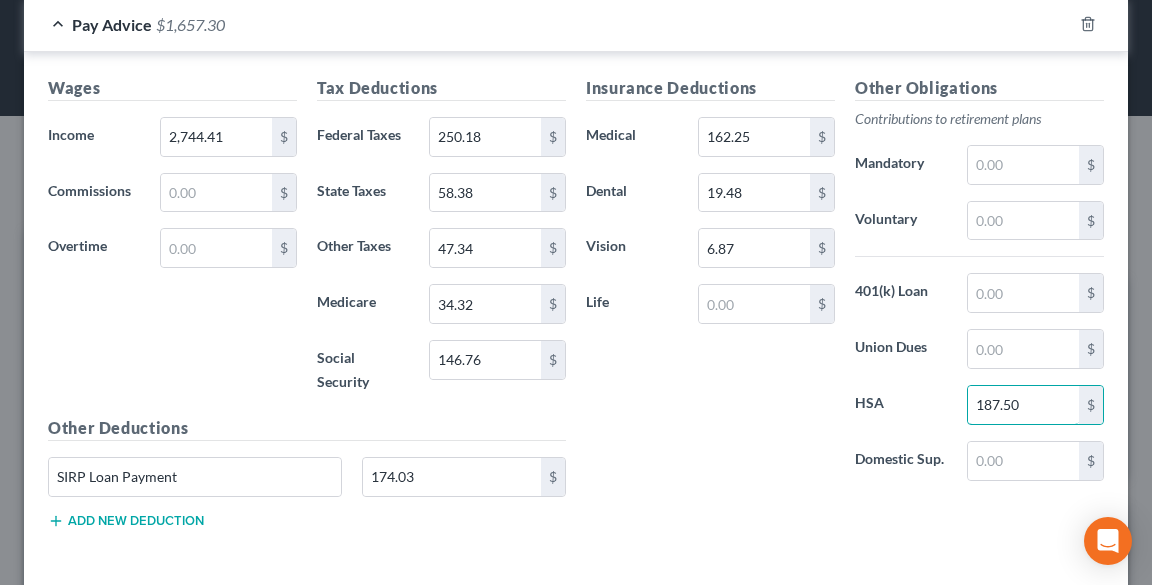 type on "187.50" 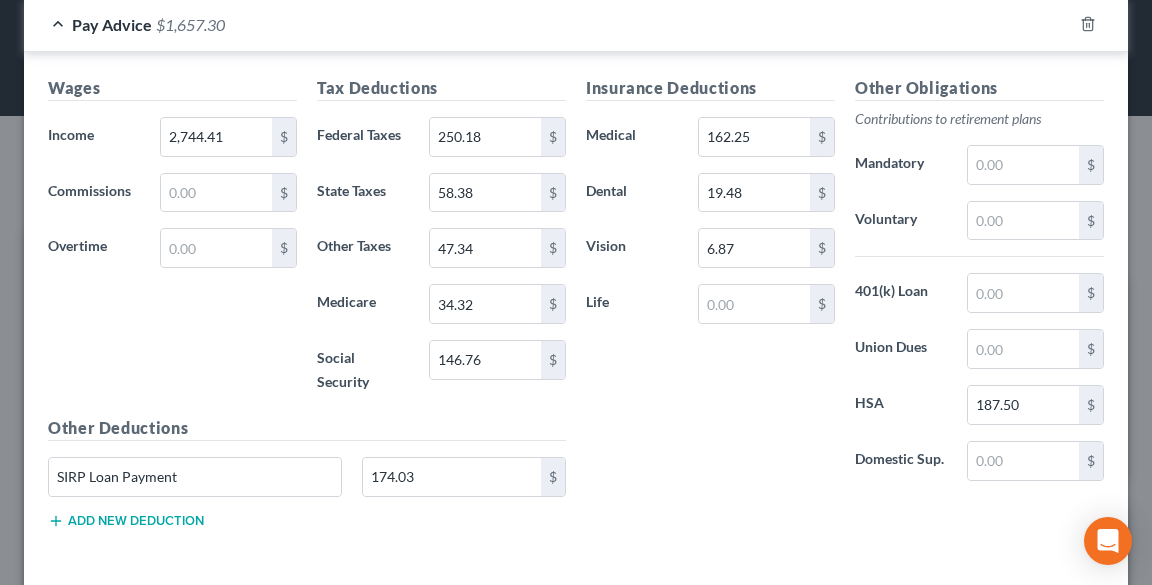 click 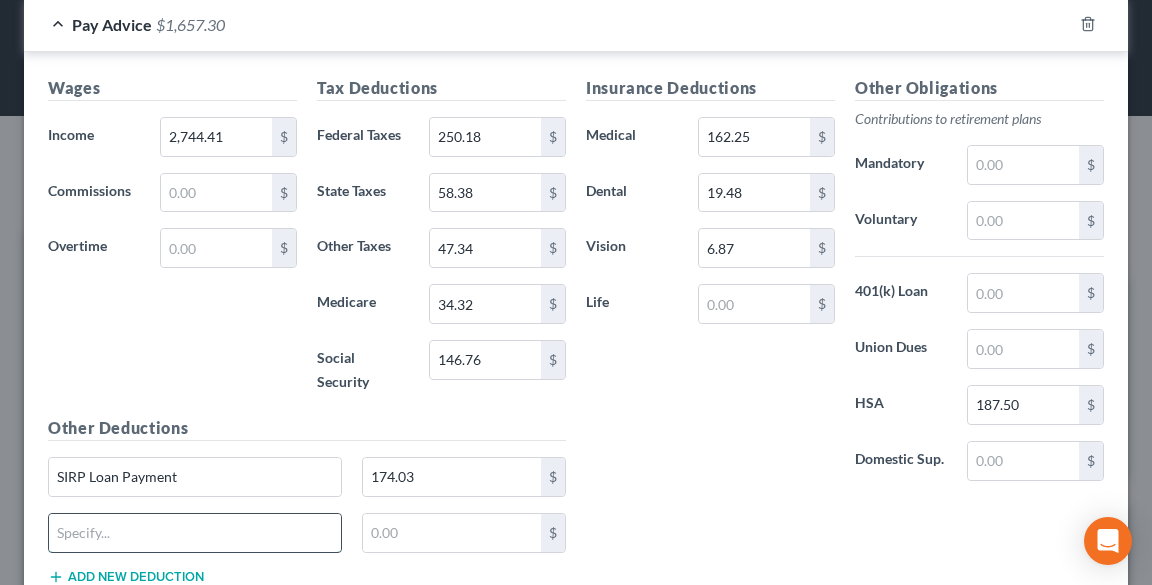 click at bounding box center [195, 533] 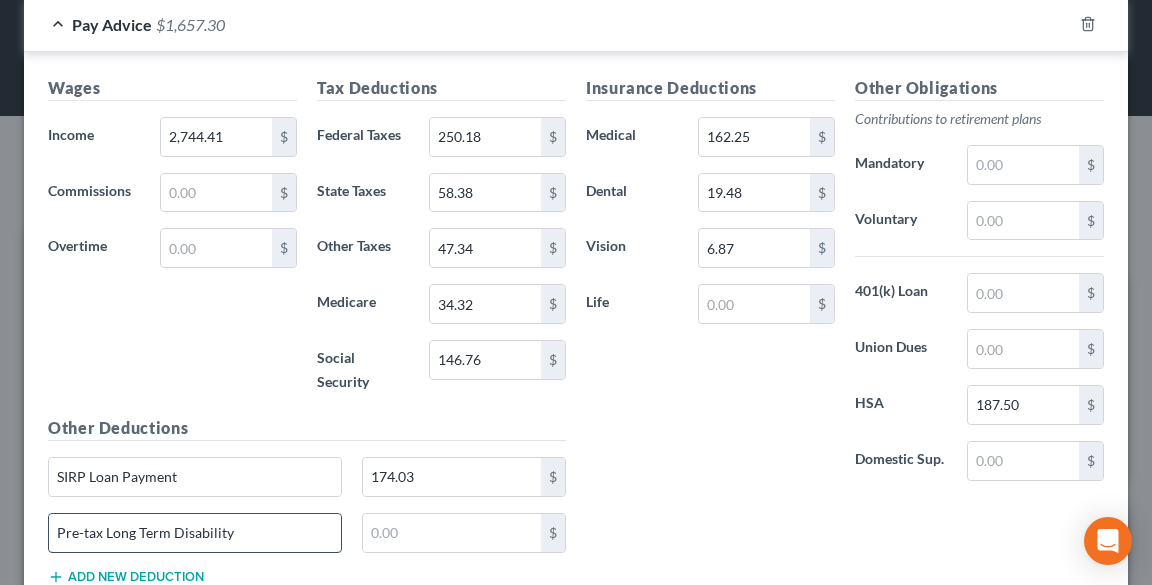 type on "Pre-tax Long Term Disability" 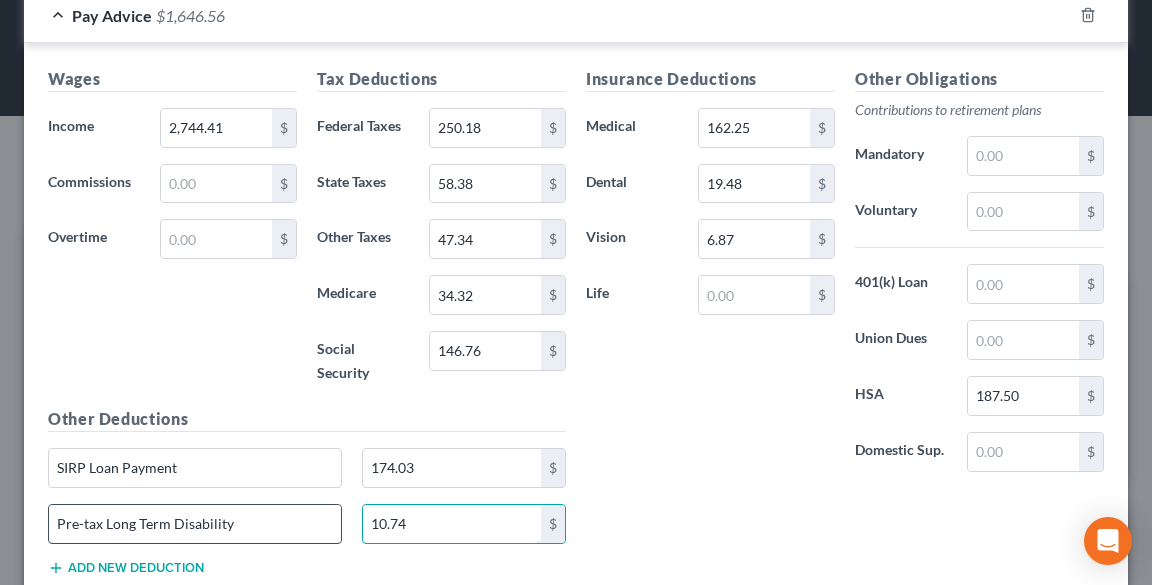 scroll, scrollTop: 754, scrollLeft: 0, axis: vertical 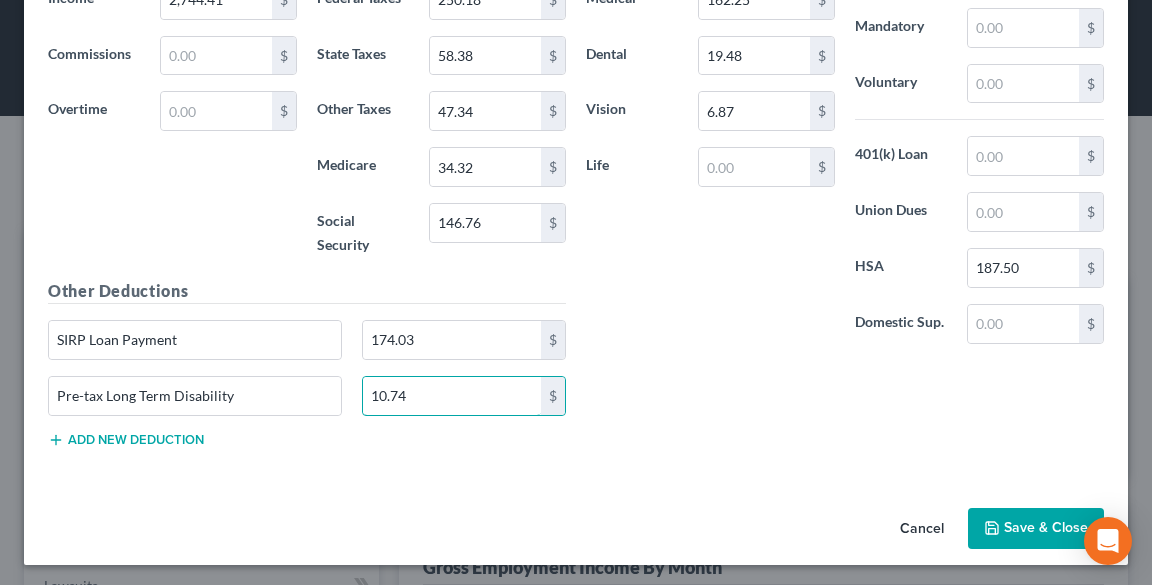 type on "10.74" 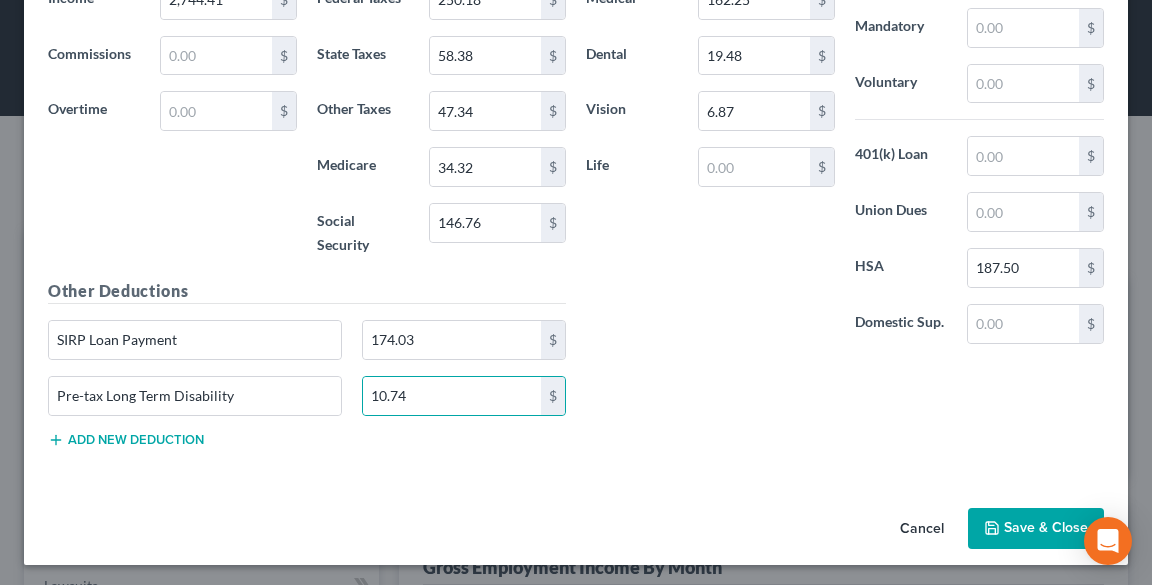 click on "Add new deduction" at bounding box center [126, 440] 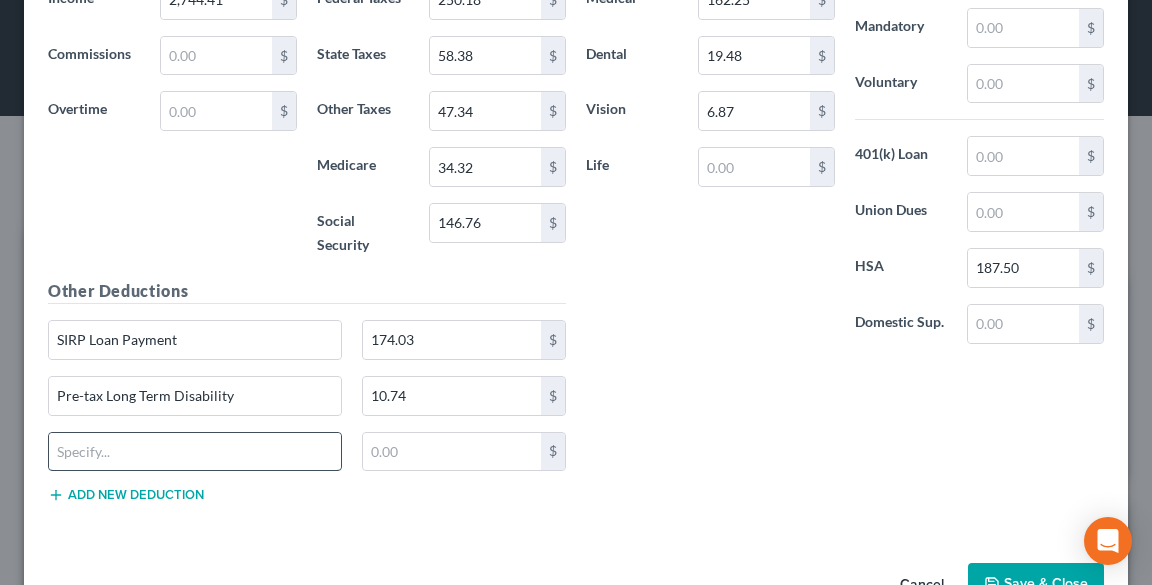 click at bounding box center [195, 452] 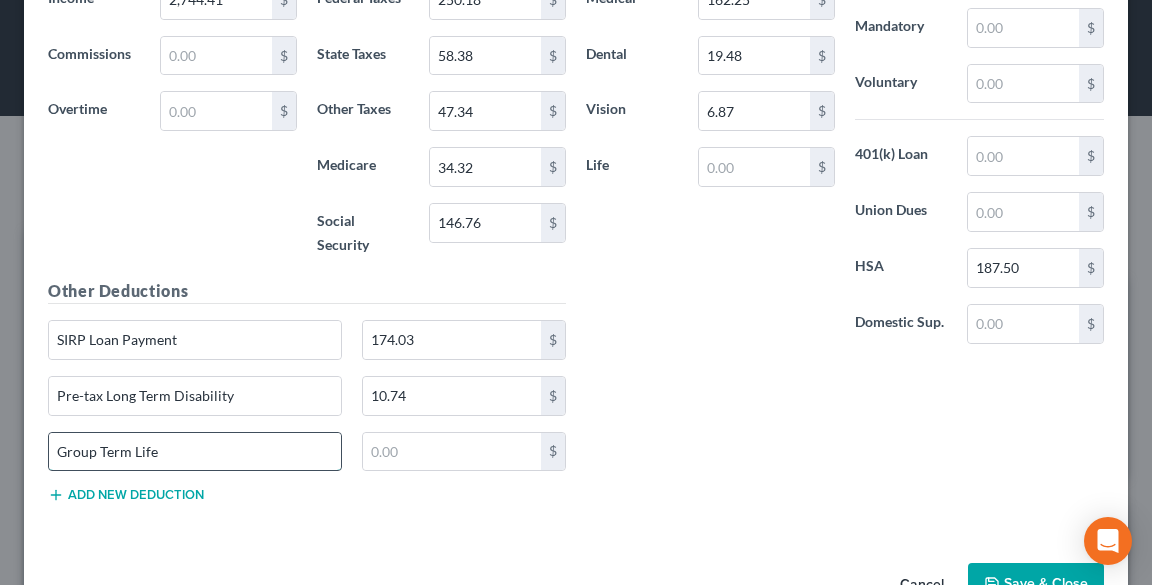 type on "Group Term Life" 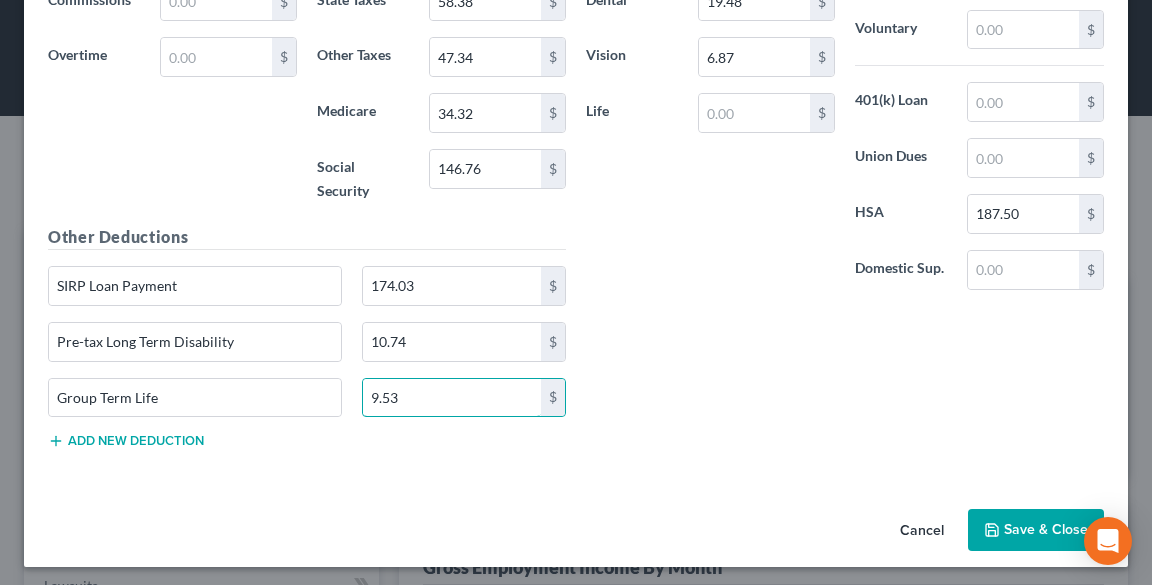 scroll, scrollTop: 810, scrollLeft: 0, axis: vertical 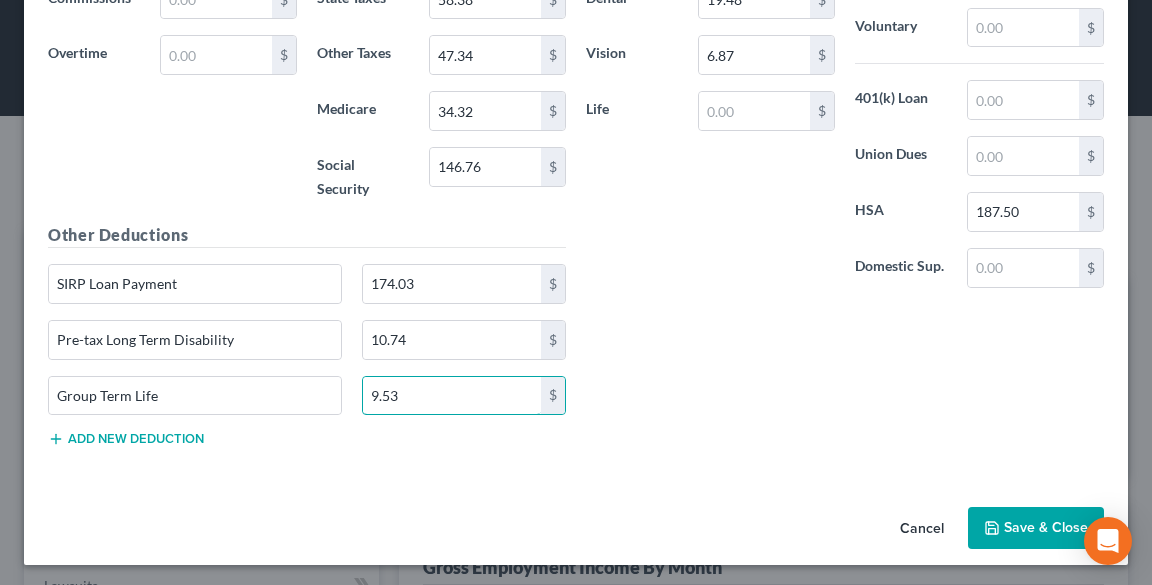 type on "9.53" 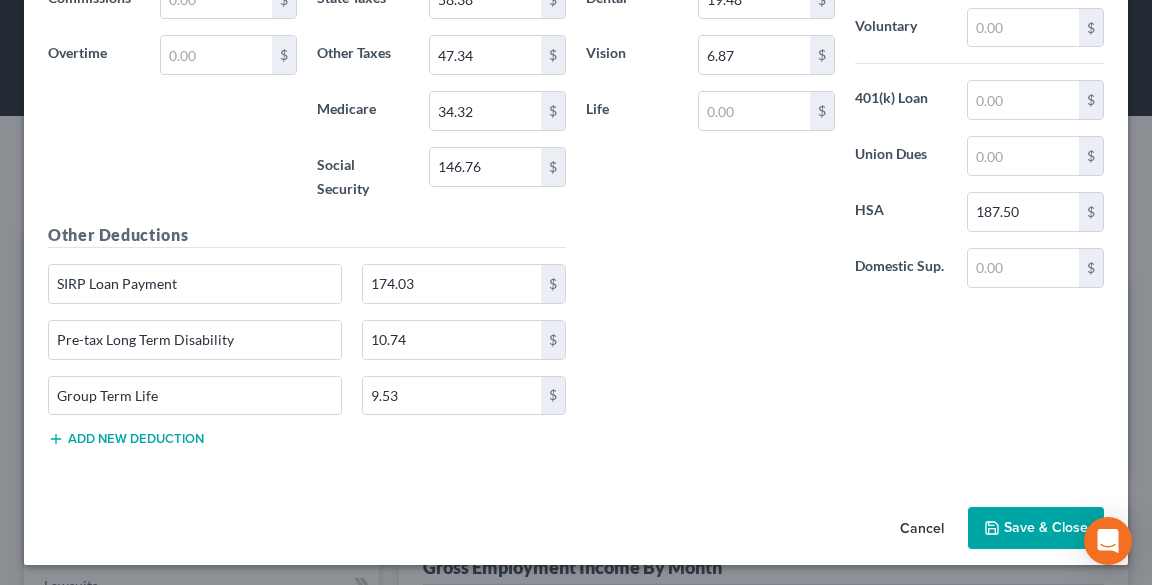 click on "Add new deduction" at bounding box center [126, 439] 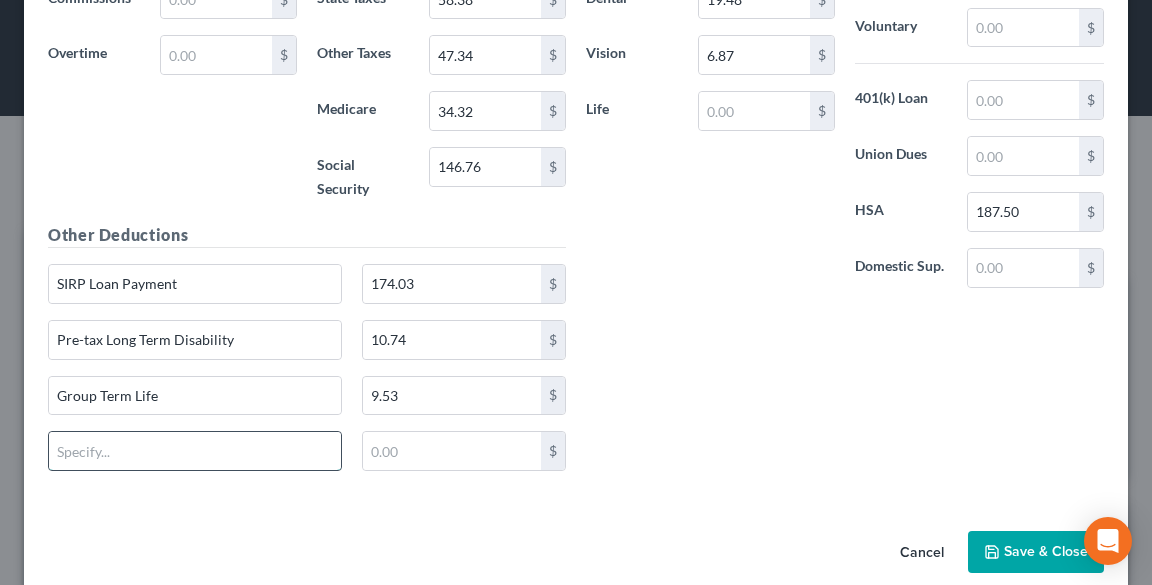 click at bounding box center (195, 451) 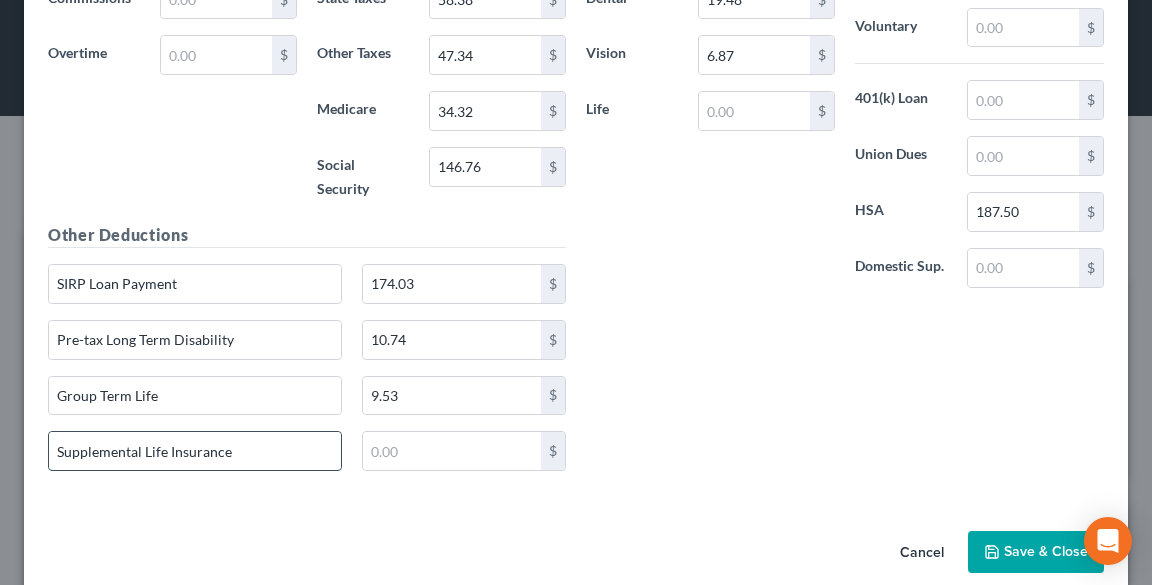 type on "Supplemental Life Insurance" 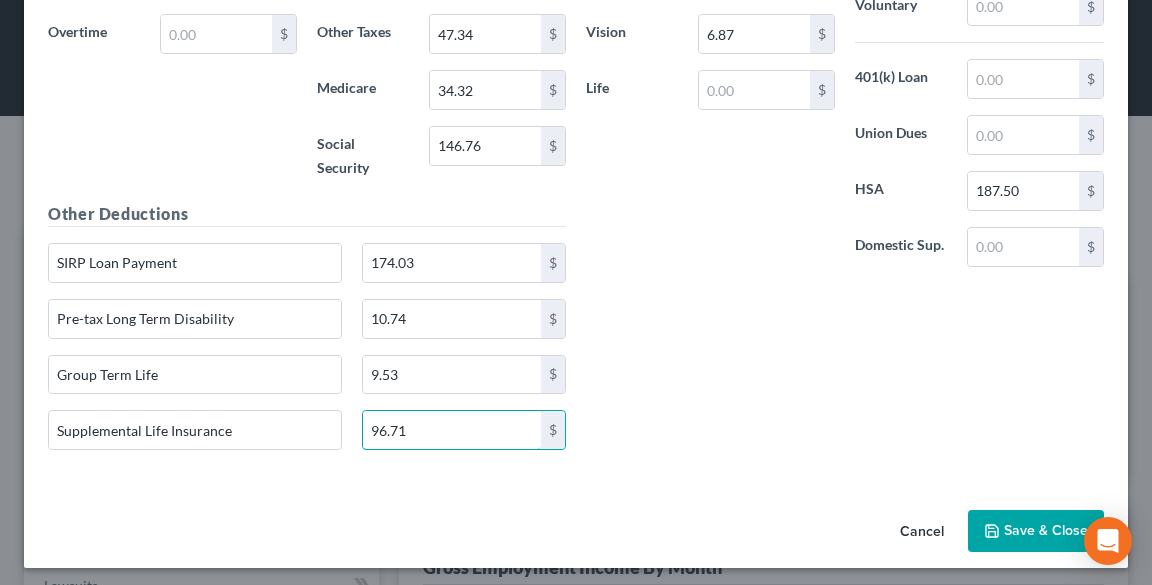 scroll, scrollTop: 833, scrollLeft: 0, axis: vertical 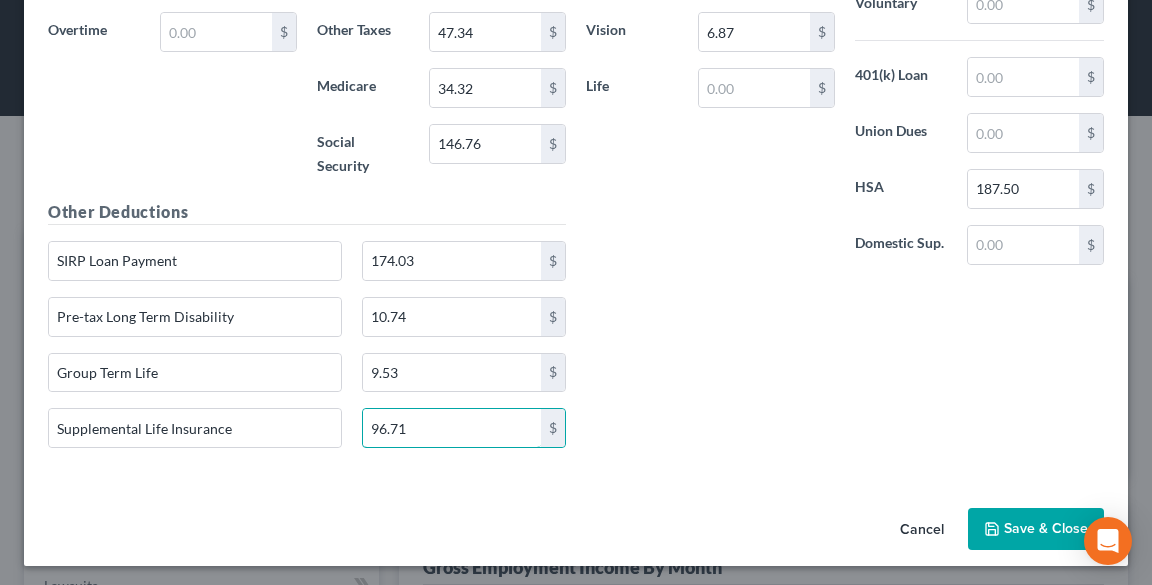 type on "96.71" 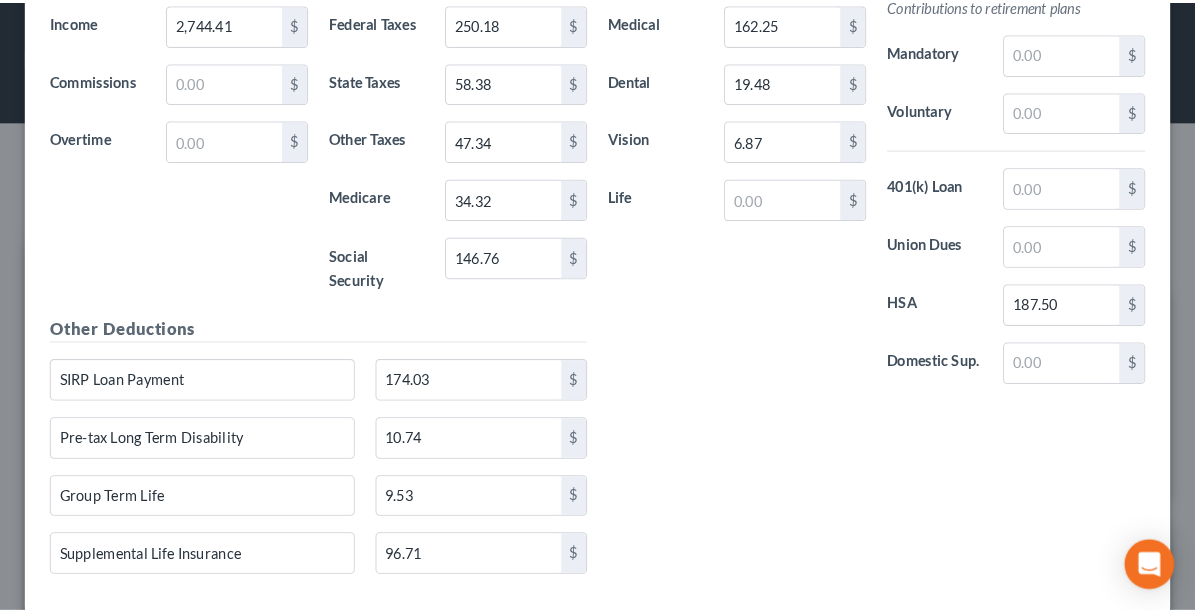scroll, scrollTop: 593, scrollLeft: 0, axis: vertical 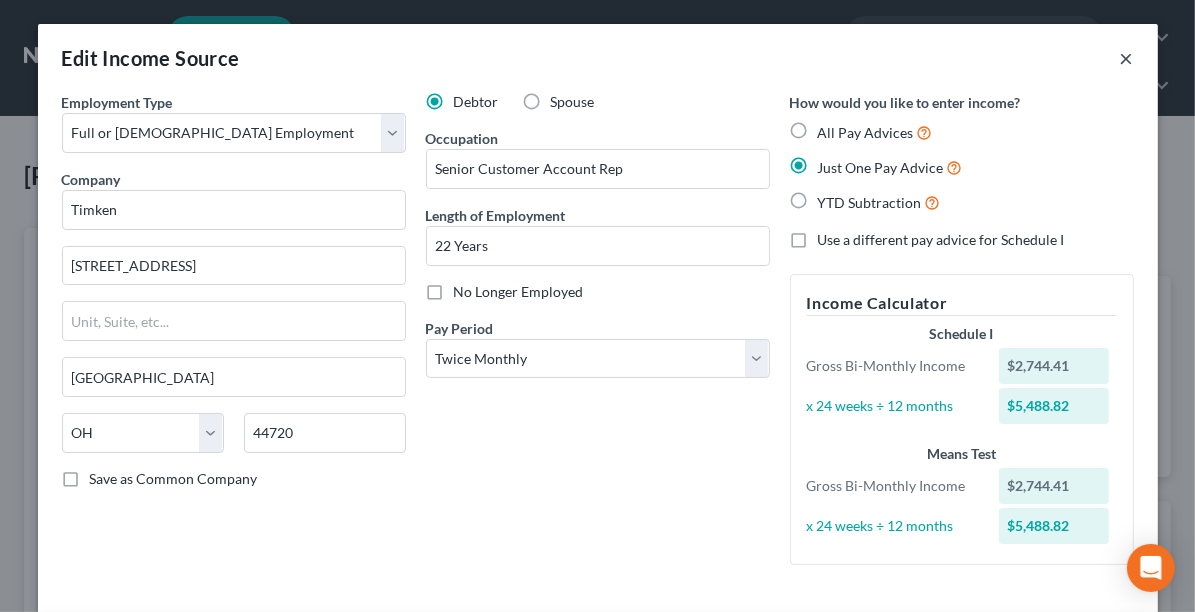 click on "×" at bounding box center (1127, 58) 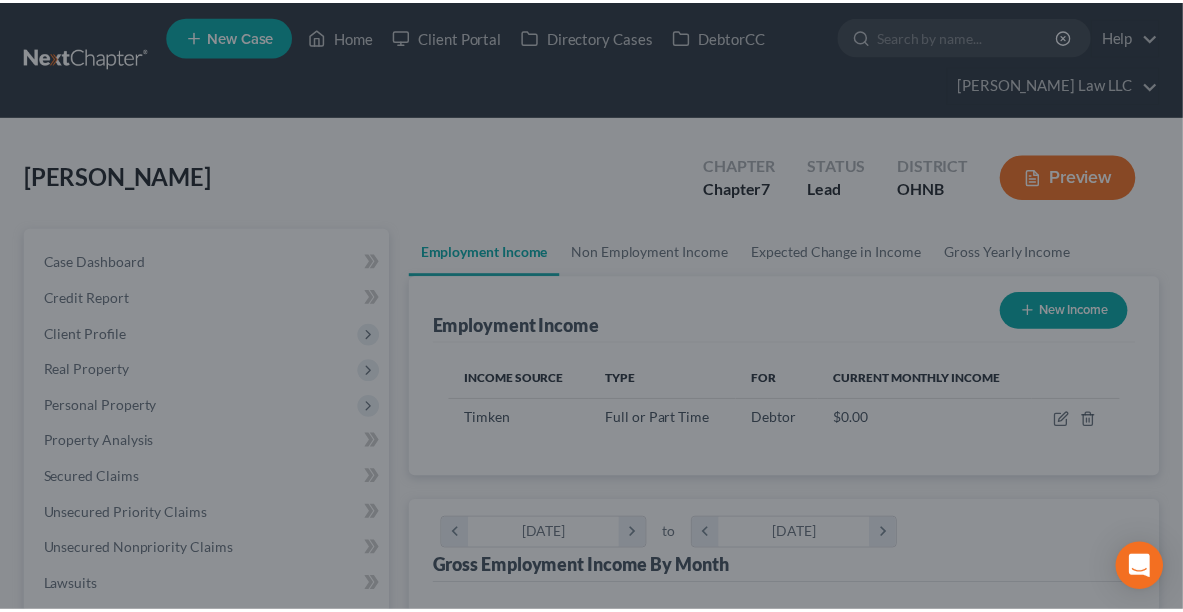 scroll, scrollTop: 334, scrollLeft: 709, axis: both 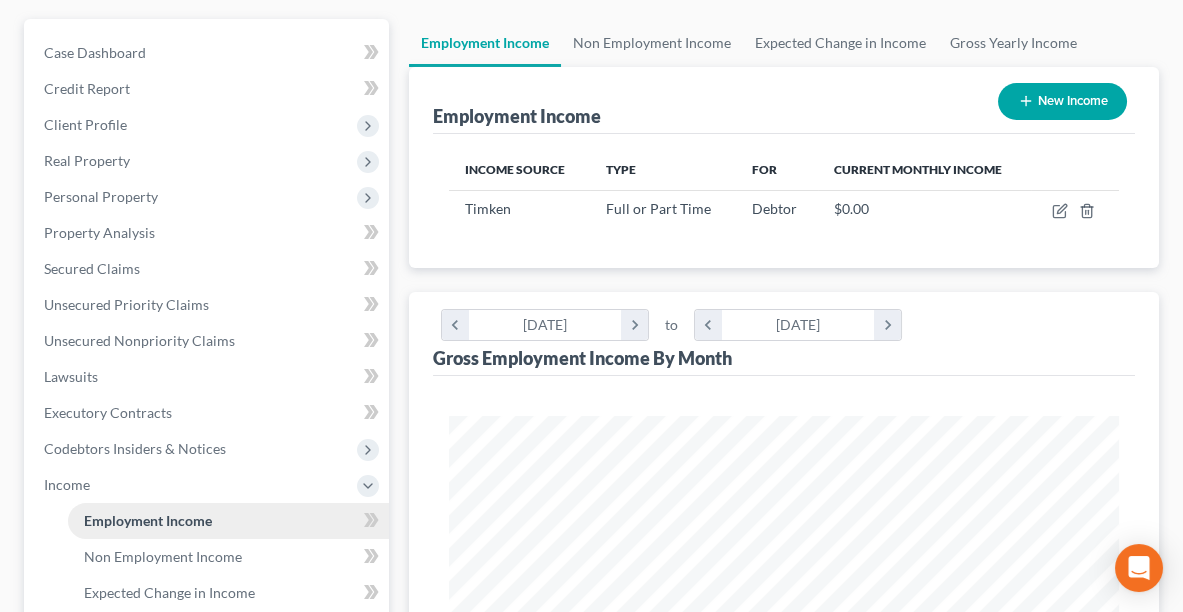 click on "Employment Income" at bounding box center [228, 521] 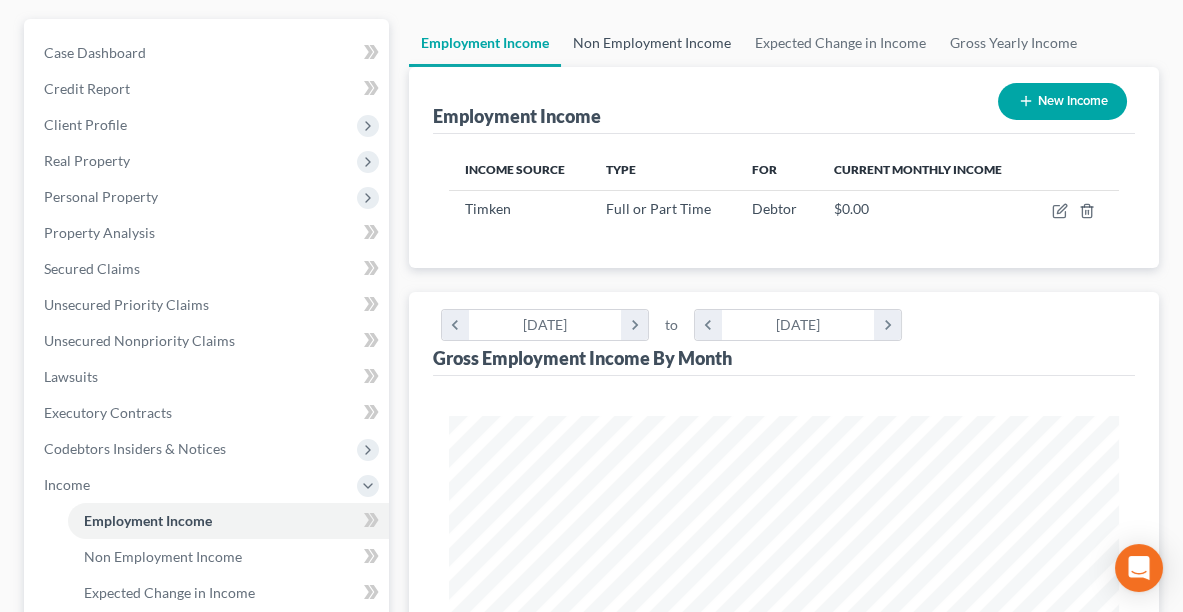 click on "Non Employment Income" at bounding box center (652, 43) 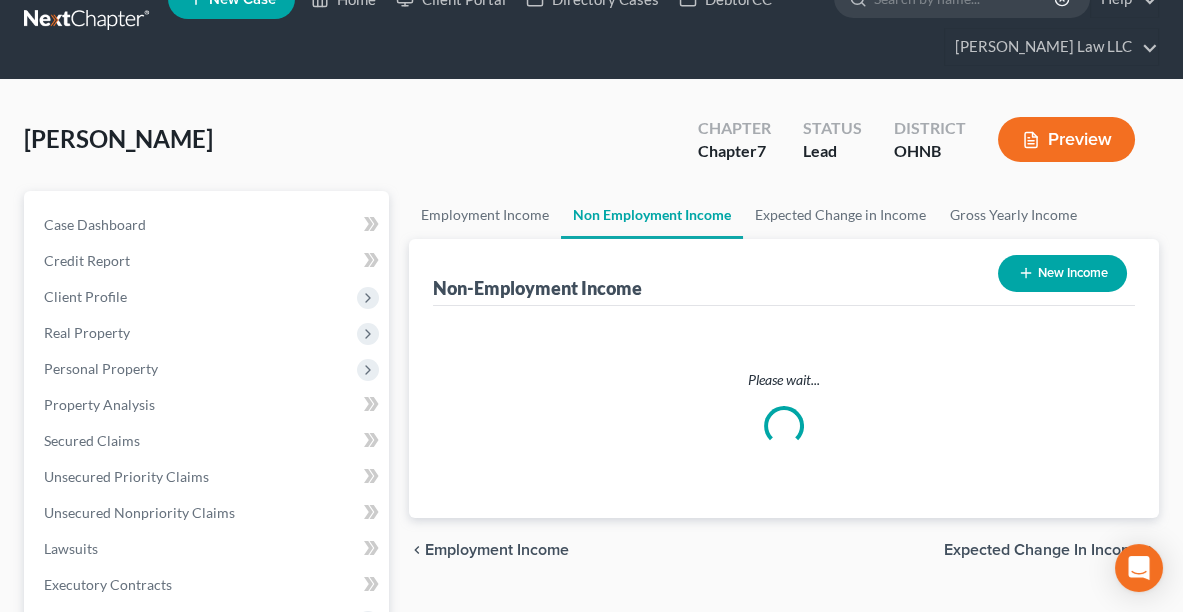 scroll, scrollTop: 0, scrollLeft: 0, axis: both 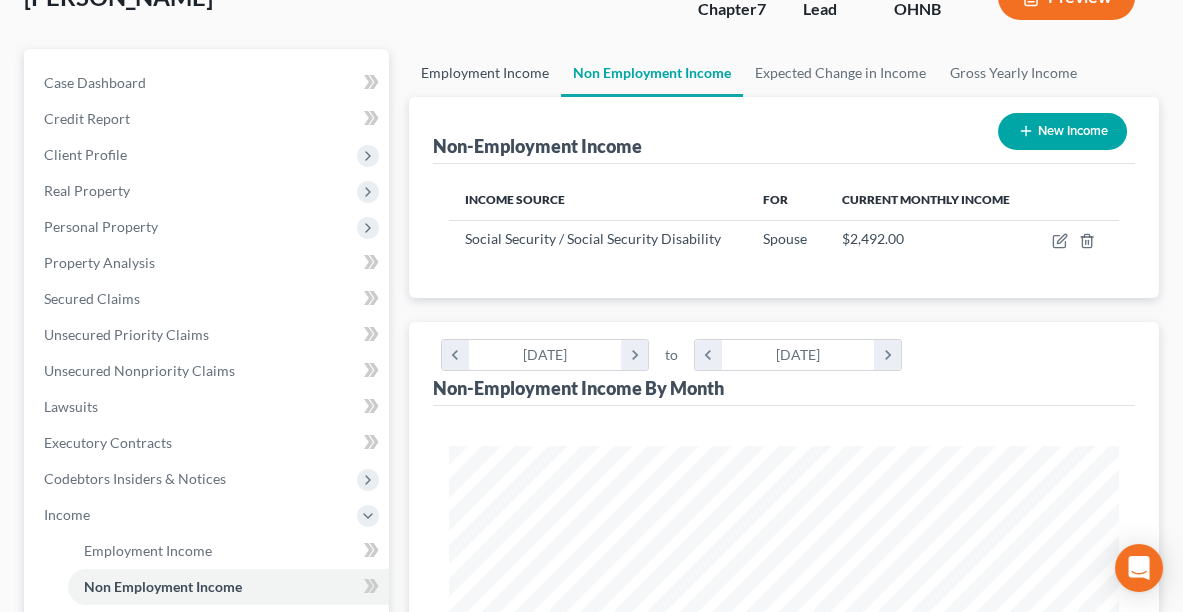click on "Employment Income" at bounding box center [485, 73] 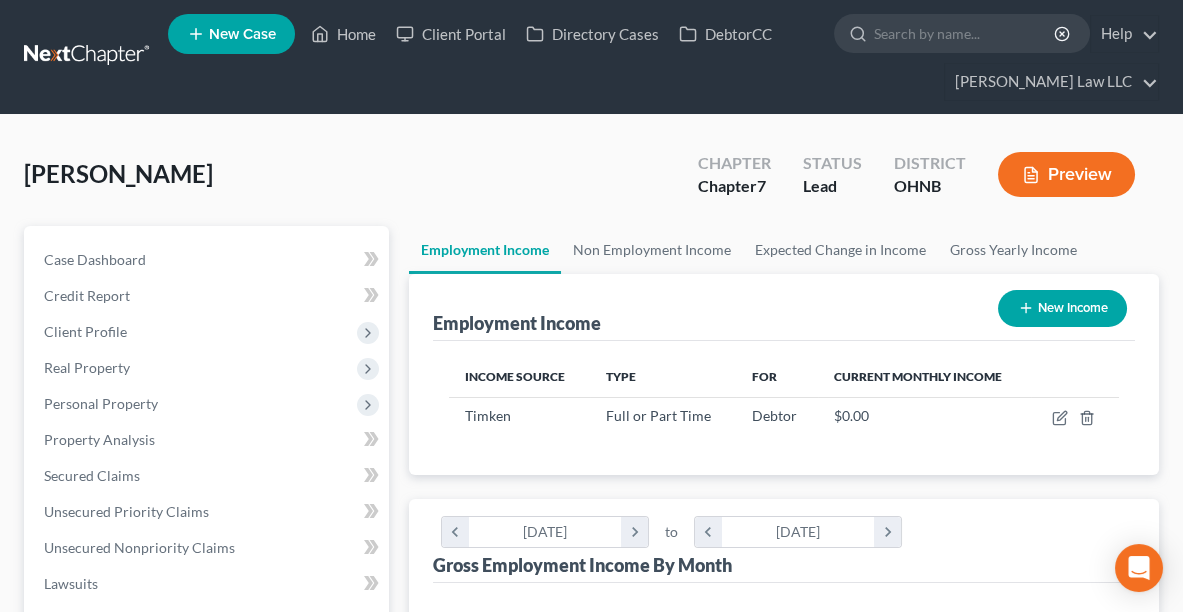 scroll, scrollTop: 0, scrollLeft: 0, axis: both 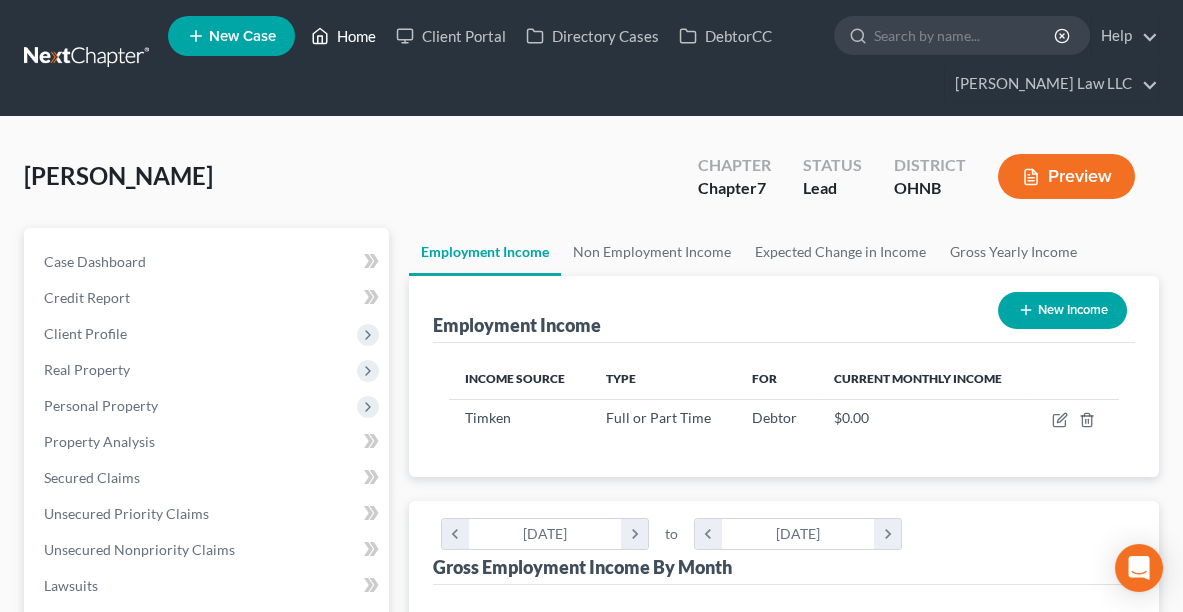 click on "Home" at bounding box center [343, 36] 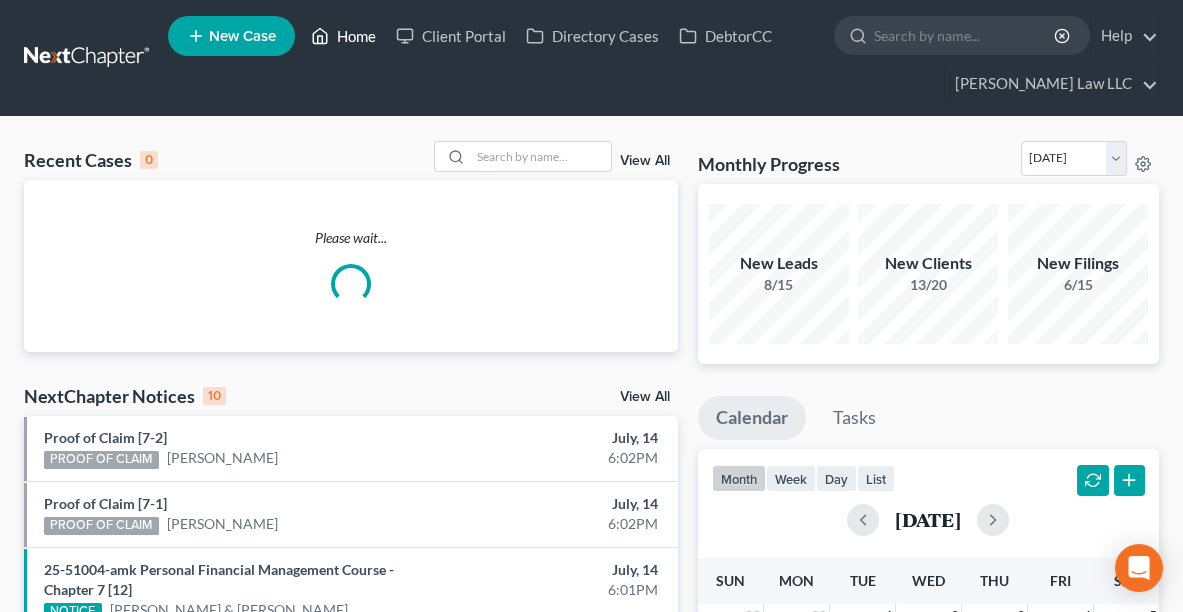 click on "Home" at bounding box center (343, 36) 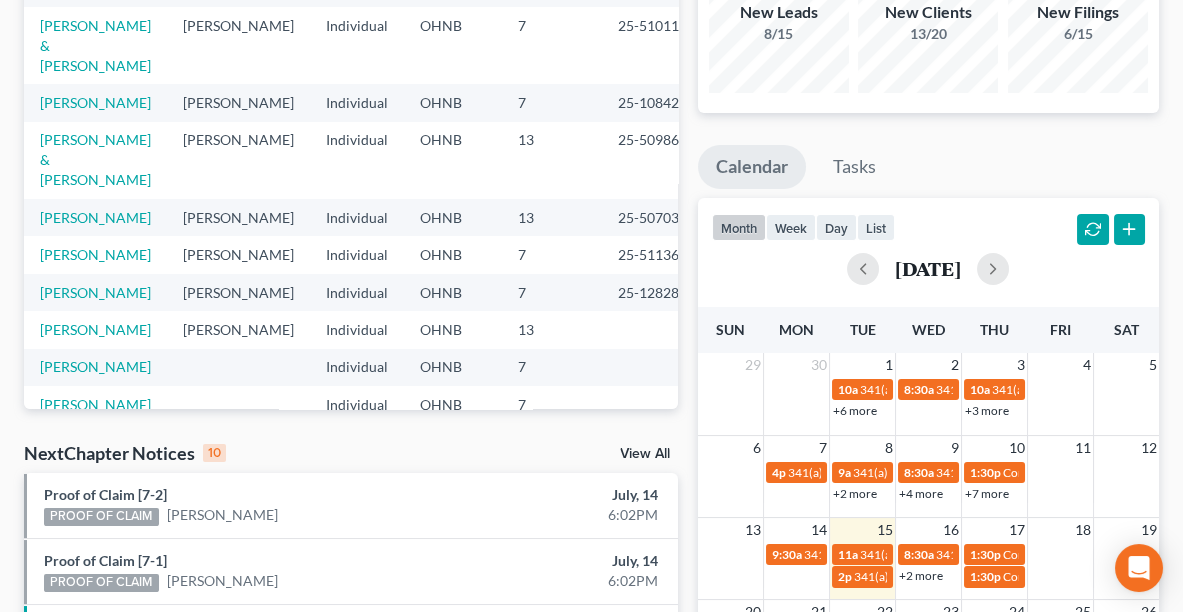 scroll, scrollTop: 244, scrollLeft: 0, axis: vertical 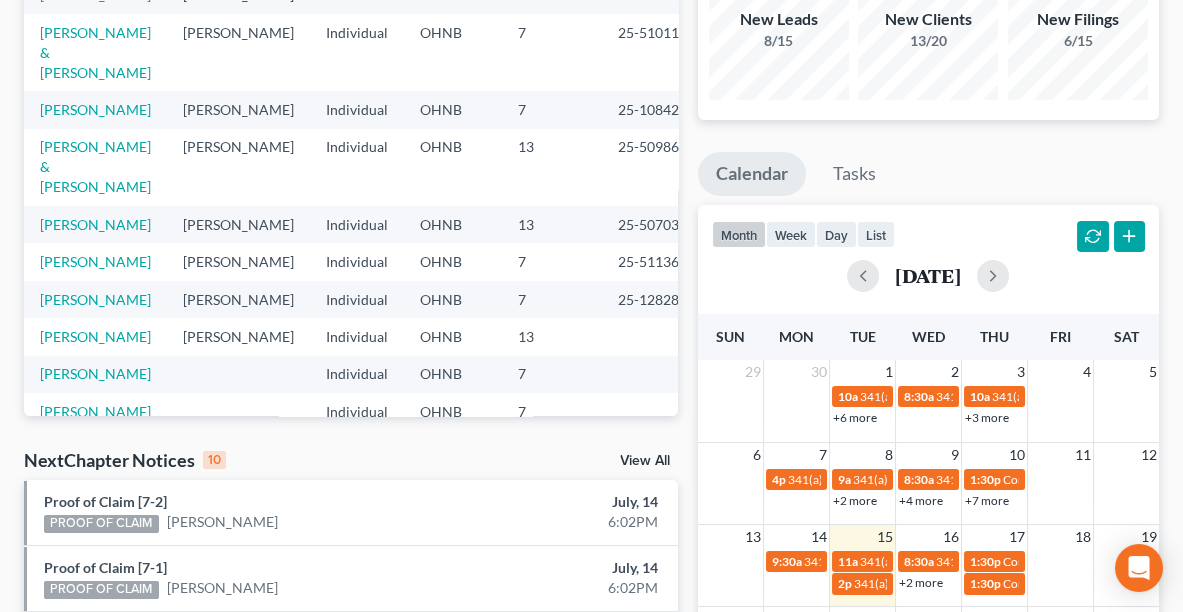 click on "[PERSON_NAME] & [PERSON_NAME]" at bounding box center [95, 52] 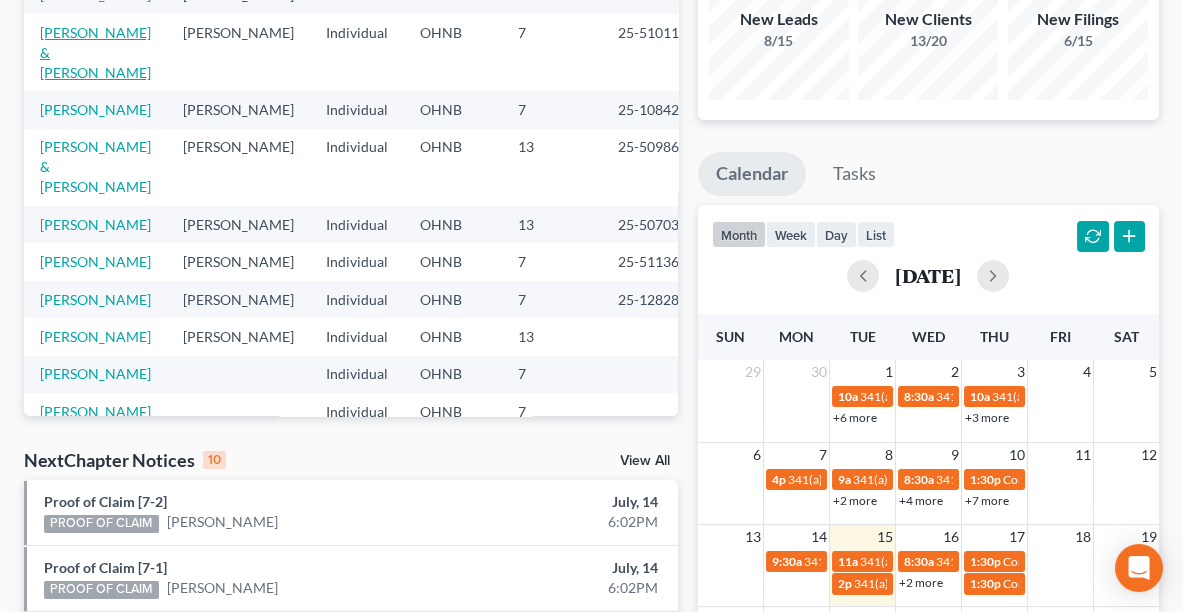 click on "[PERSON_NAME] & [PERSON_NAME]" at bounding box center [95, 52] 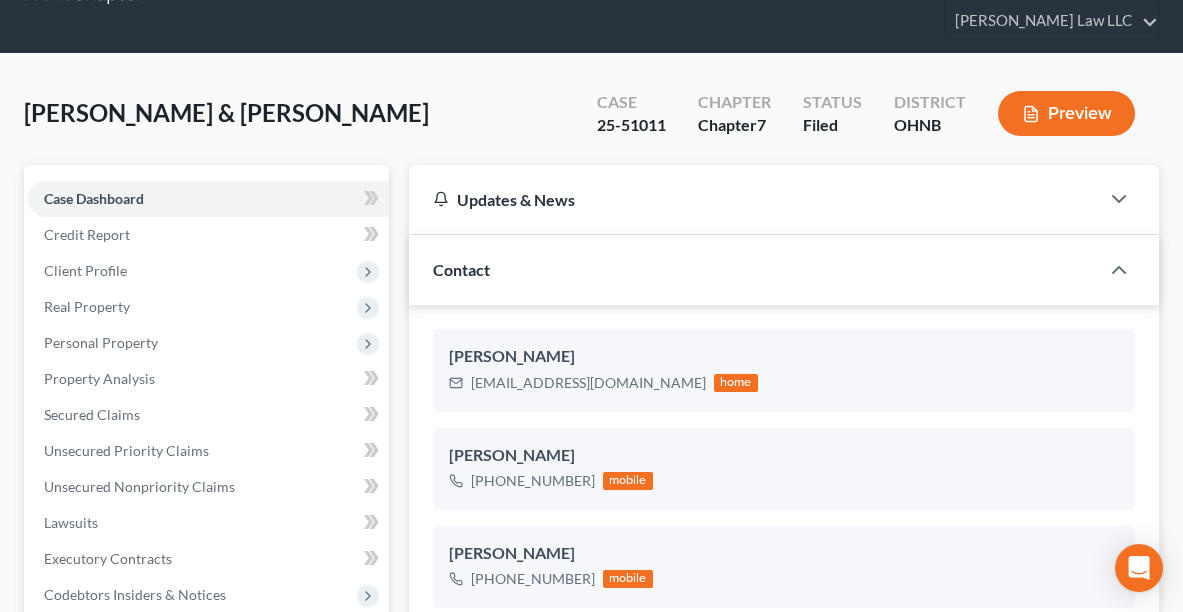 scroll, scrollTop: 0, scrollLeft: 0, axis: both 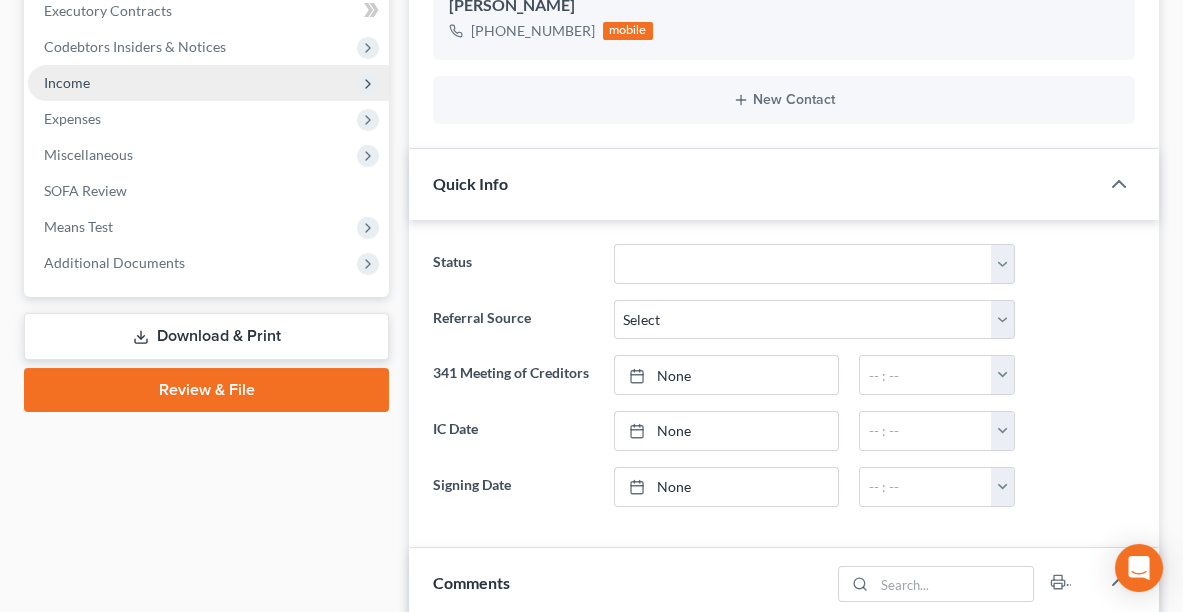 click on "Income" at bounding box center (208, 83) 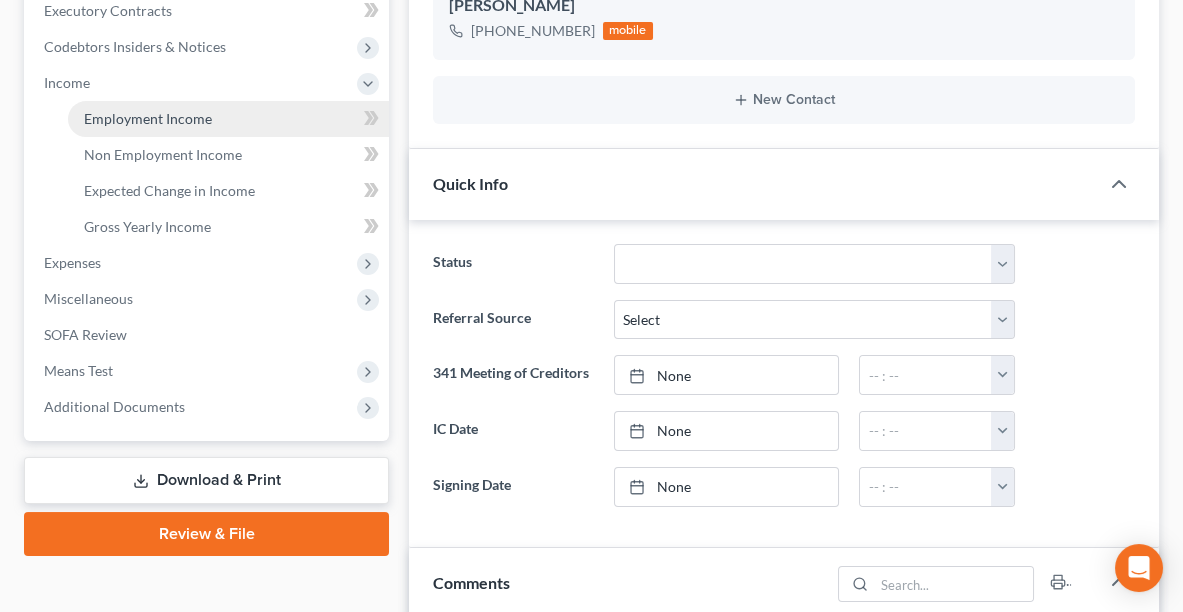 click on "Employment Income" at bounding box center [228, 119] 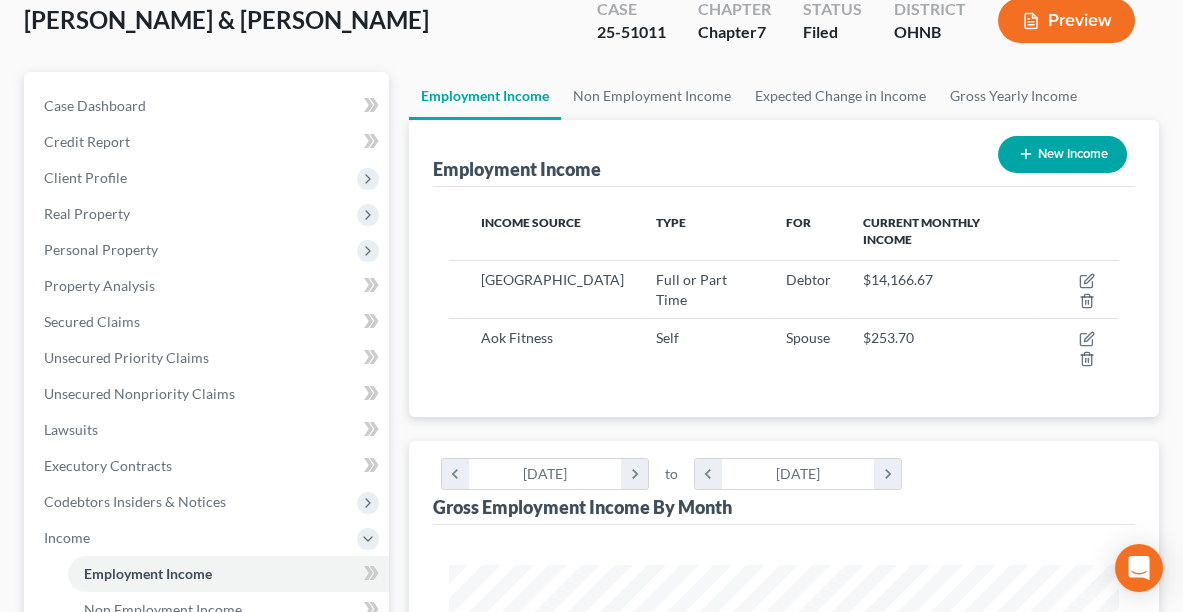 scroll, scrollTop: 0, scrollLeft: 0, axis: both 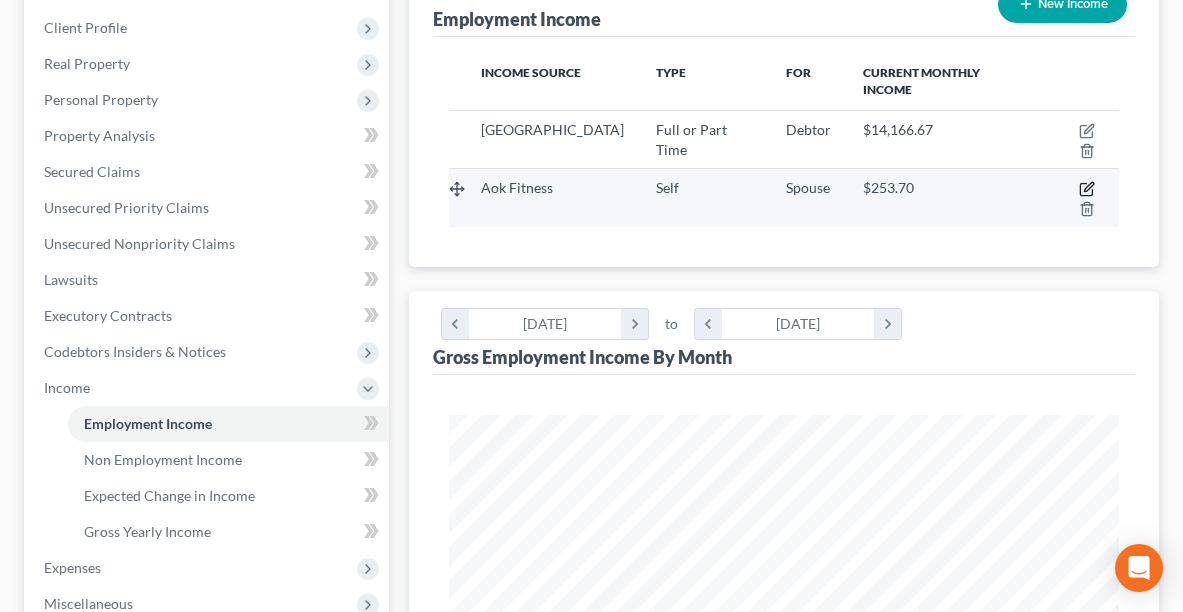 click 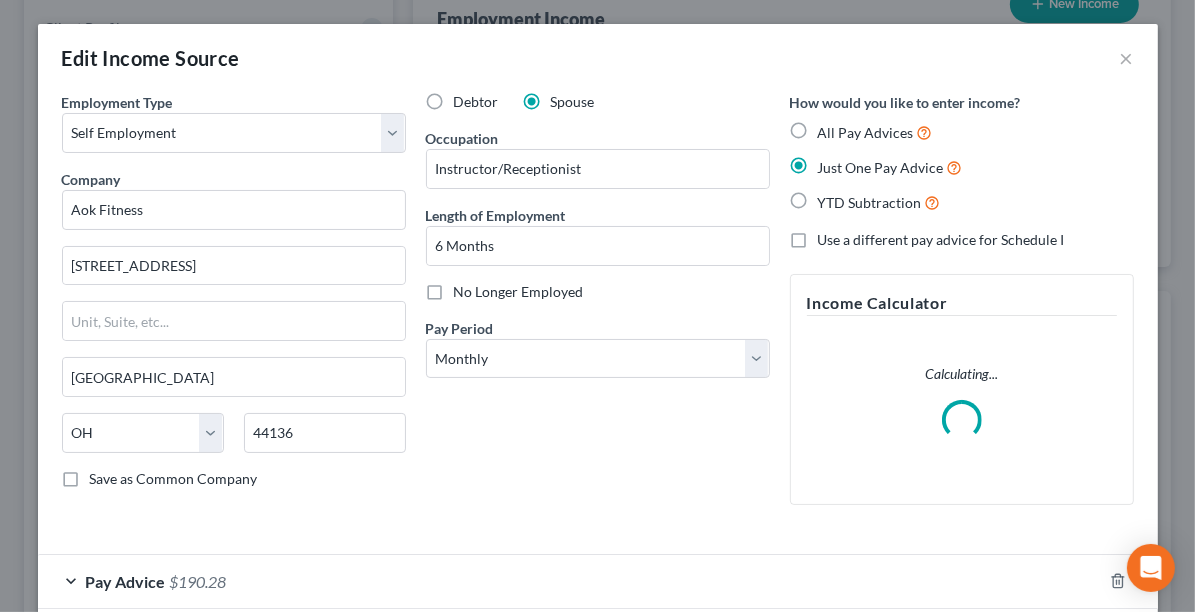 scroll, scrollTop: 999660, scrollLeft: 999281, axis: both 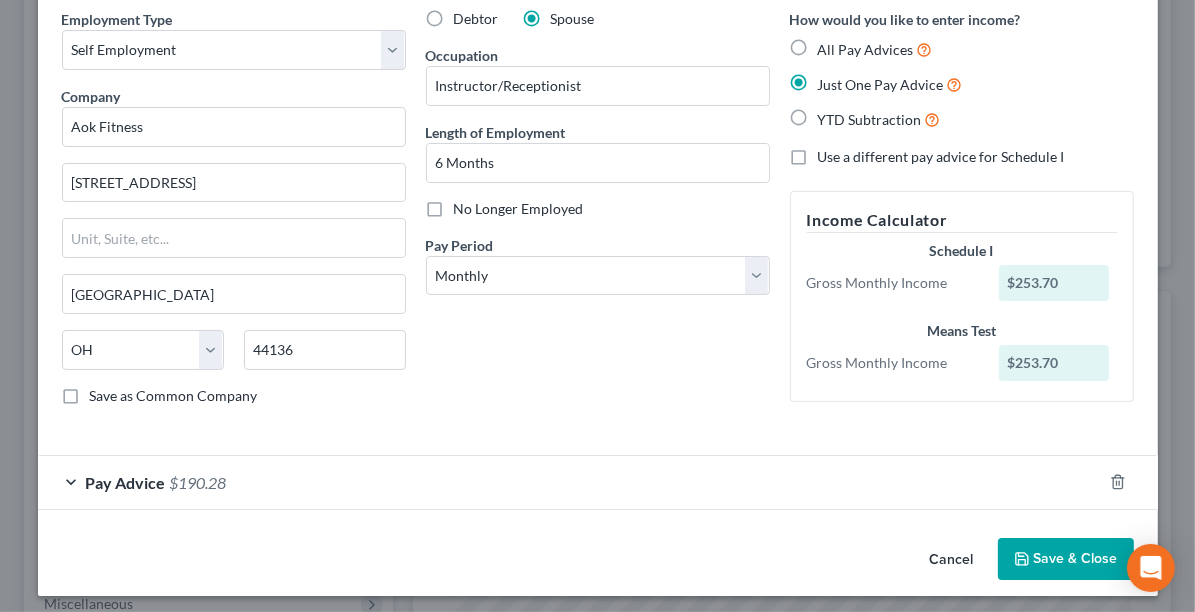 click on "Save & Close" at bounding box center [1066, 559] 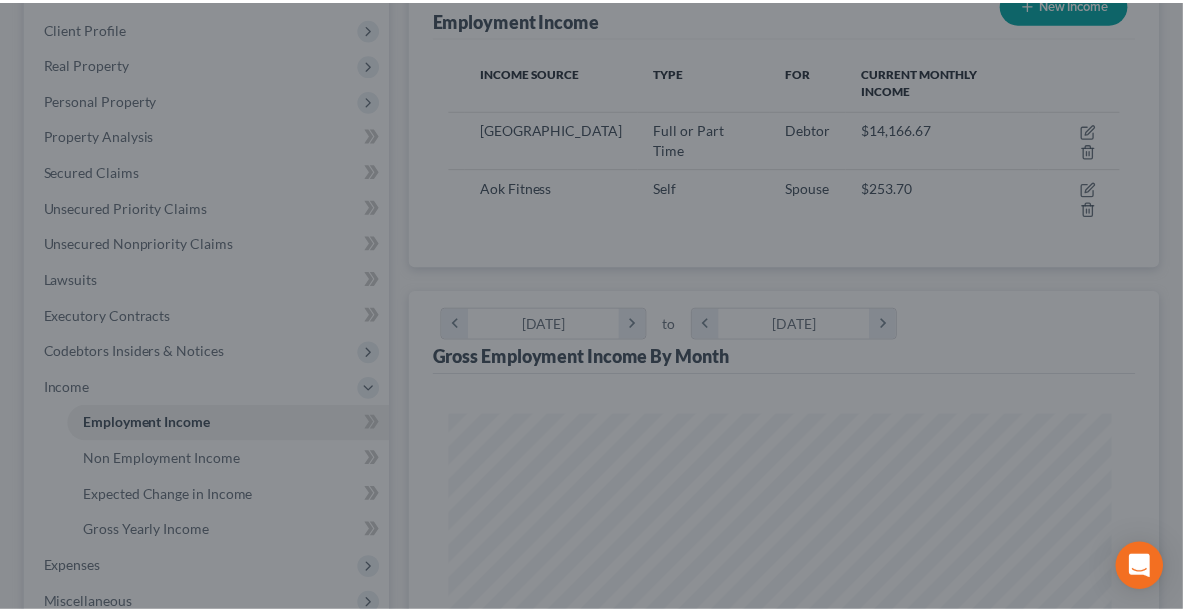 scroll, scrollTop: 334, scrollLeft: 709, axis: both 